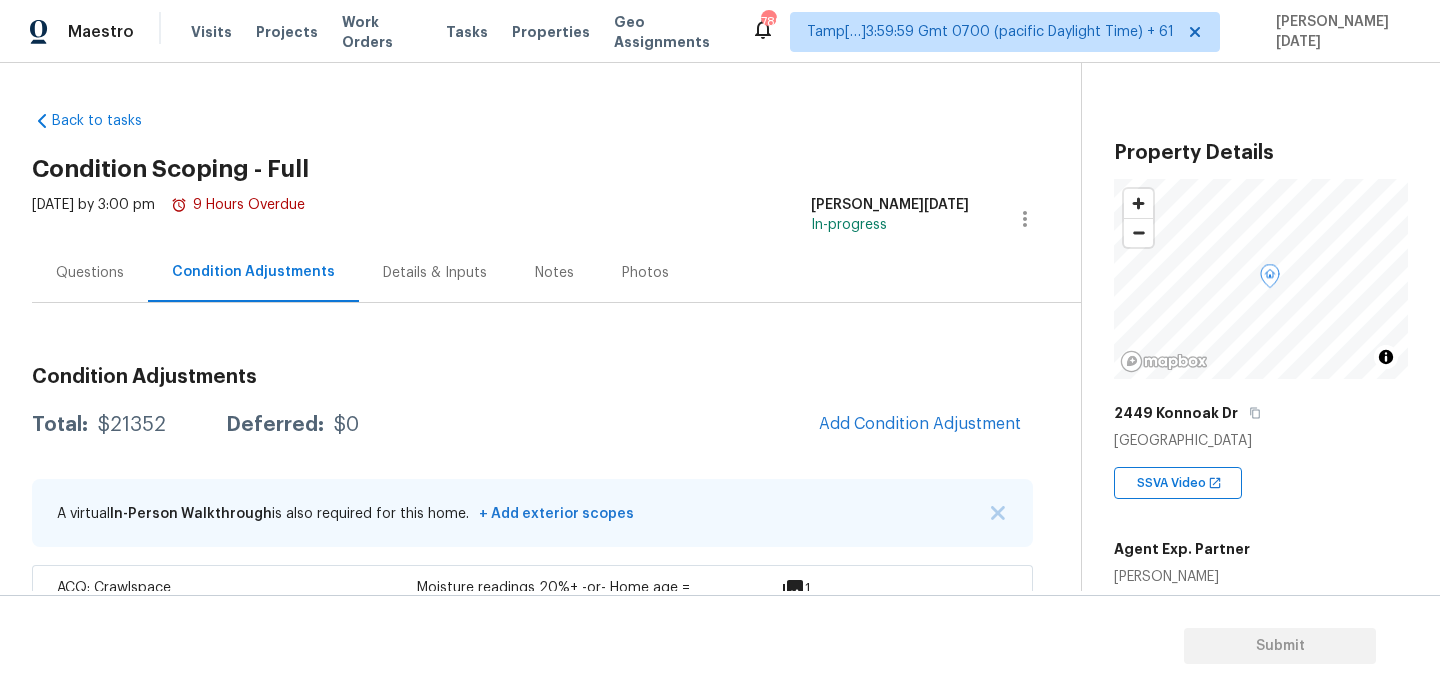 scroll, scrollTop: 0, scrollLeft: 0, axis: both 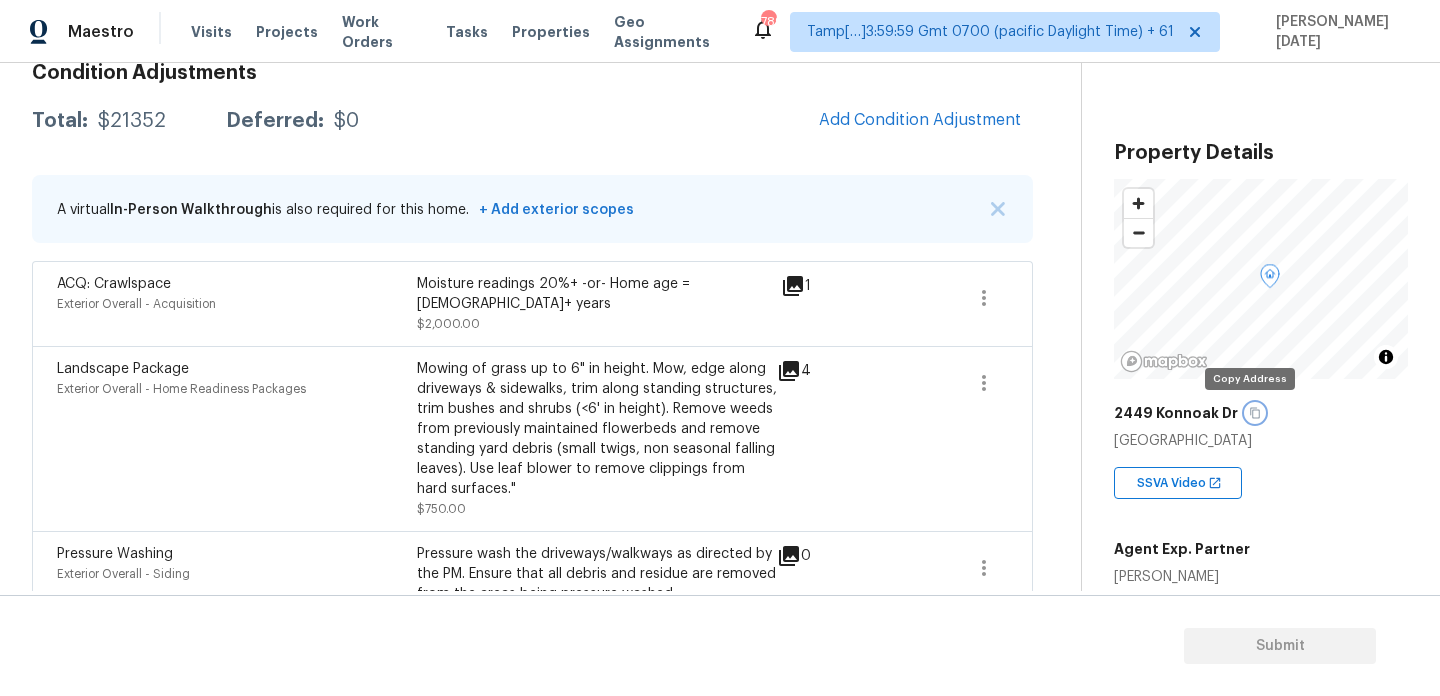 click 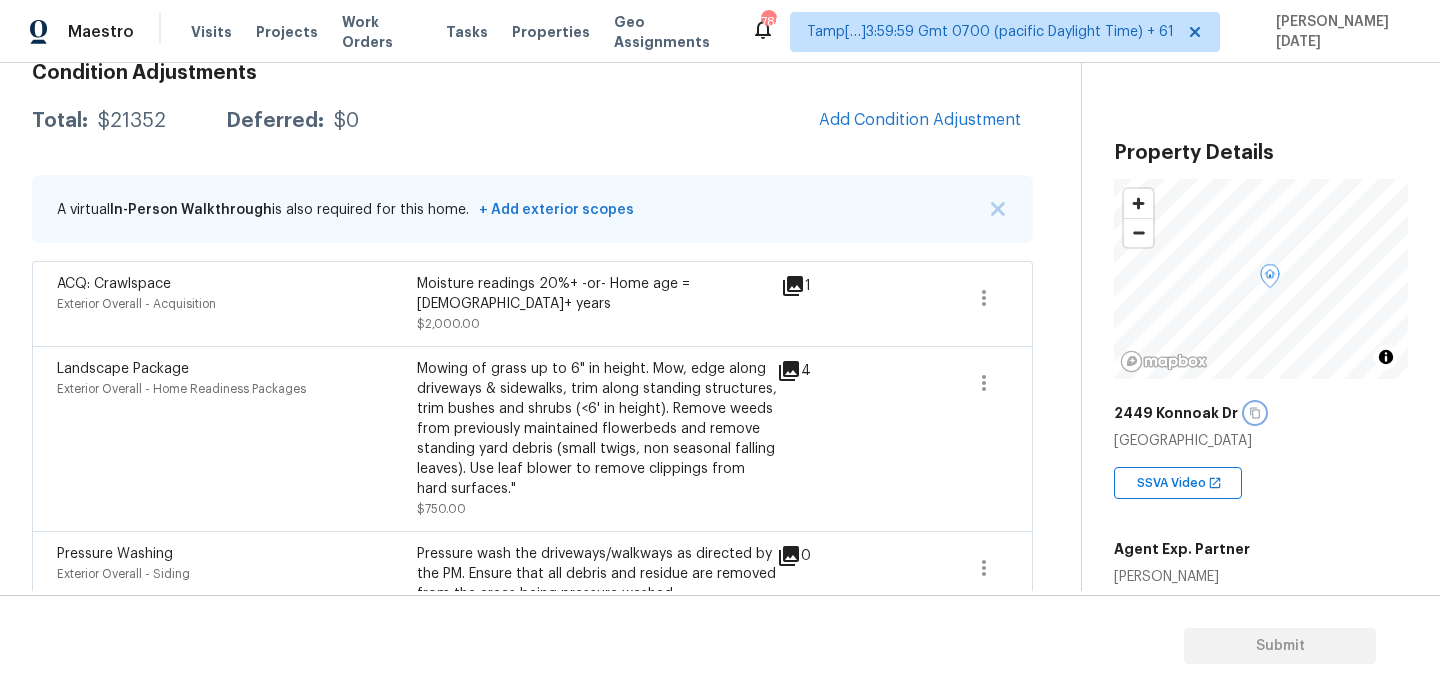 scroll, scrollTop: 436, scrollLeft: 0, axis: vertical 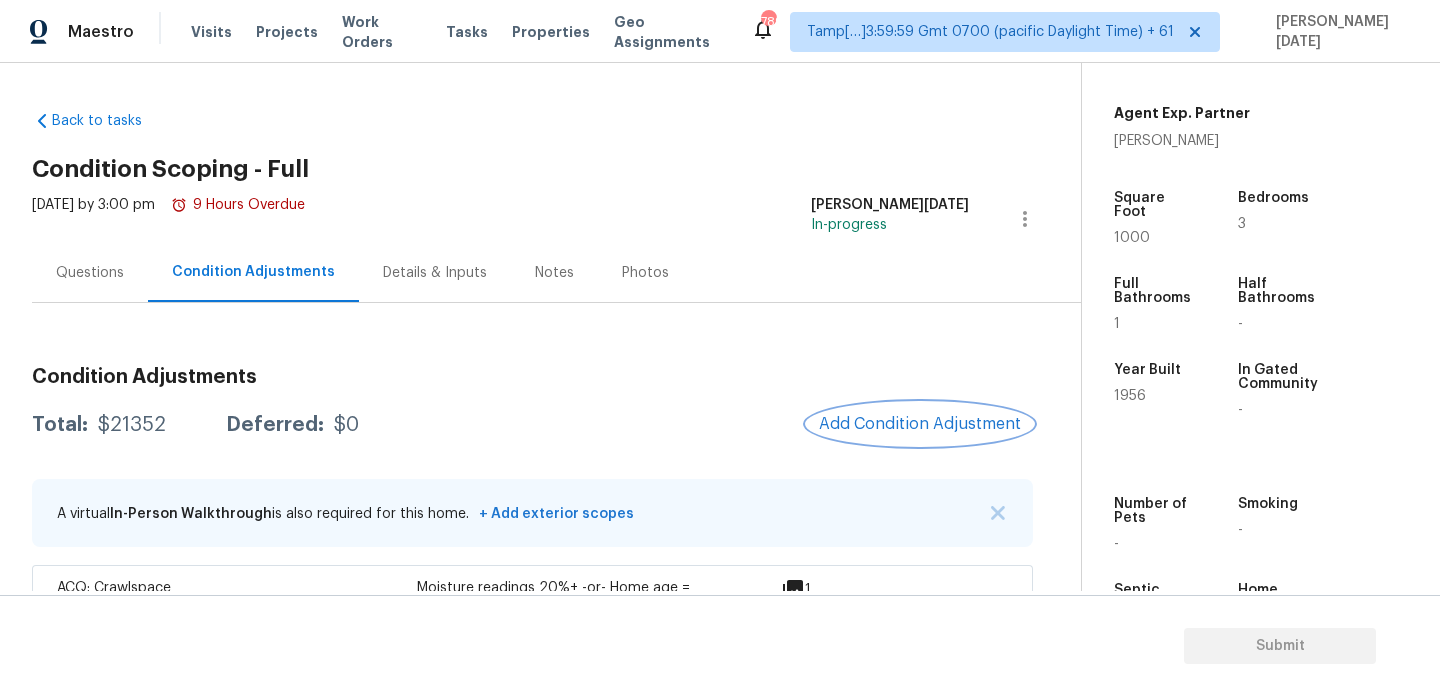 click on "Add Condition Adjustment" at bounding box center (920, 424) 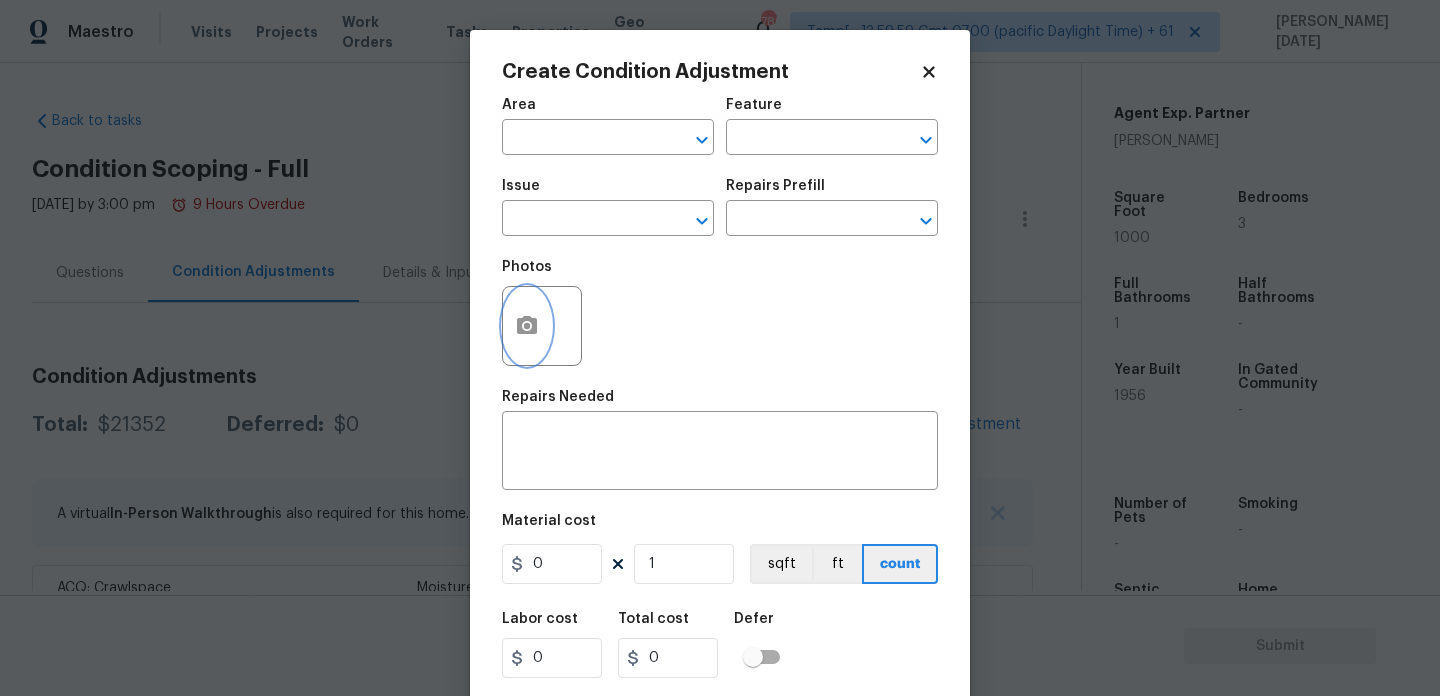 click at bounding box center (527, 326) 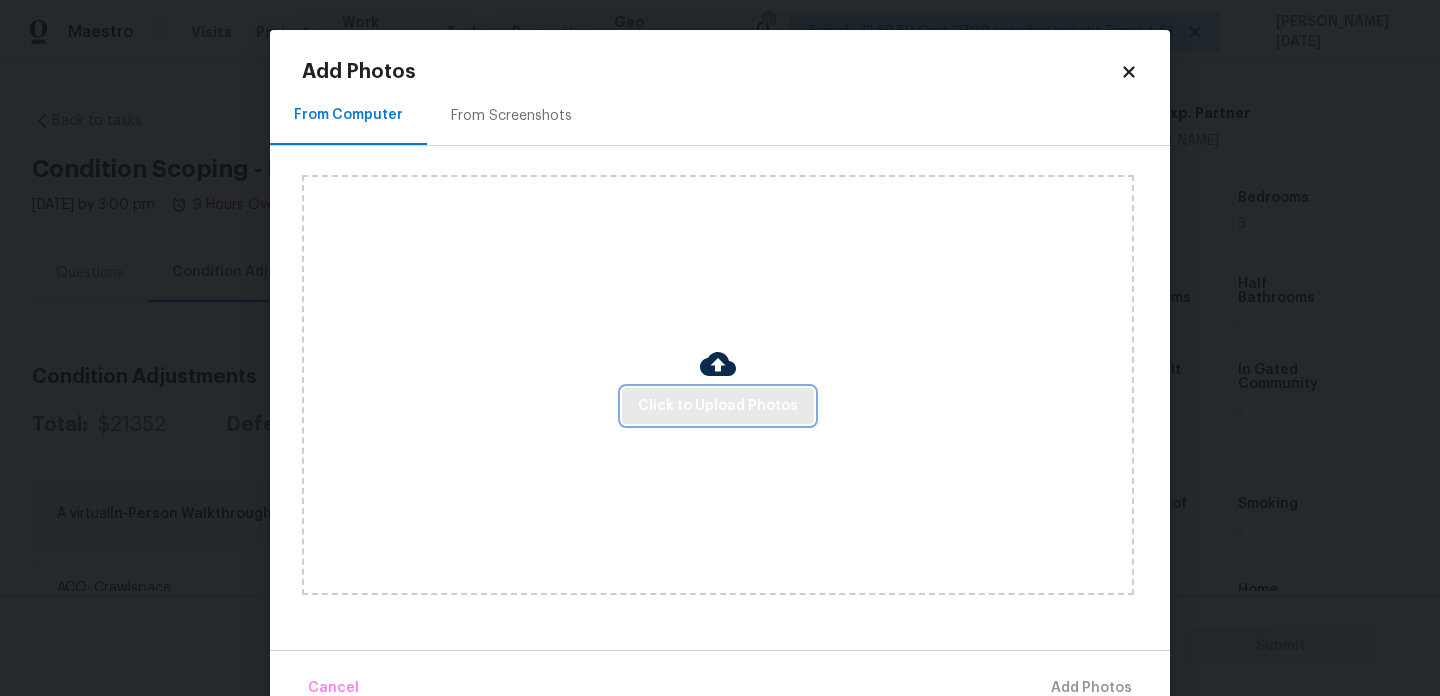 click on "Click to Upload Photos" at bounding box center (718, 406) 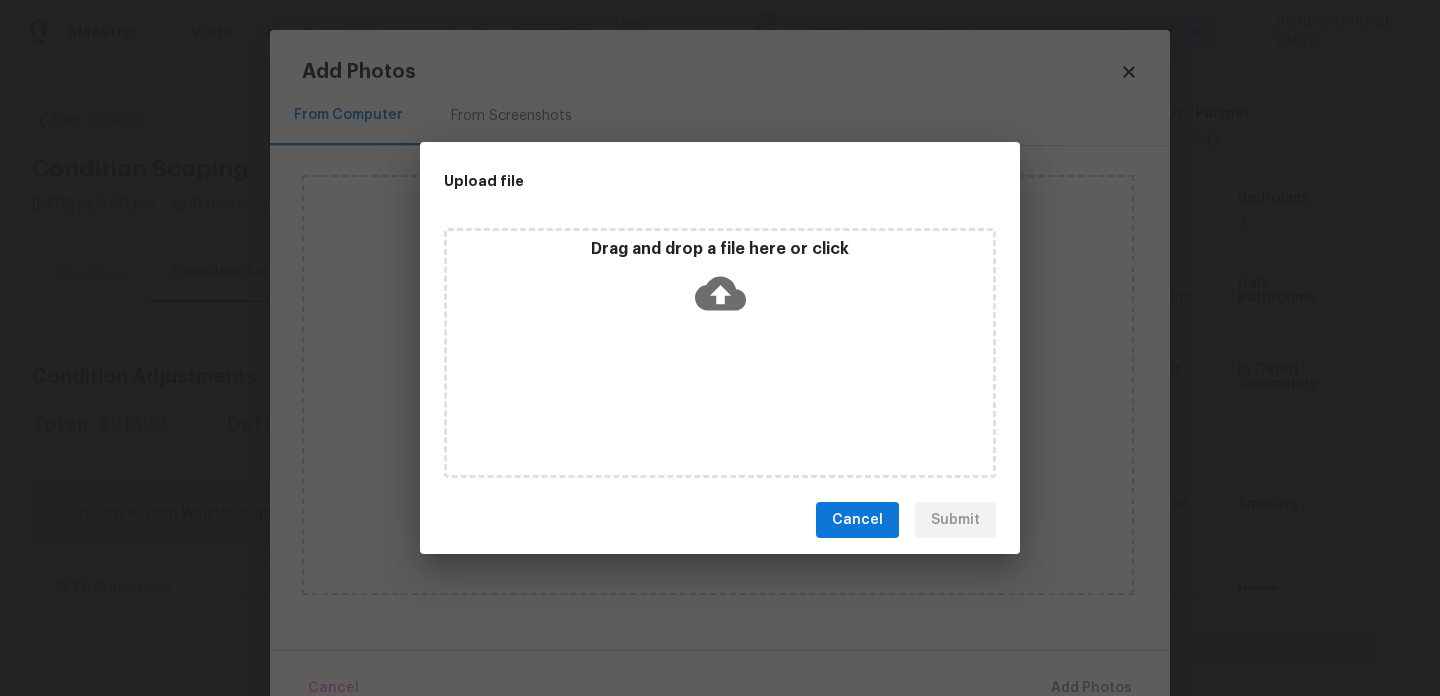 click on "Drag and drop a file here or click" at bounding box center [720, 353] 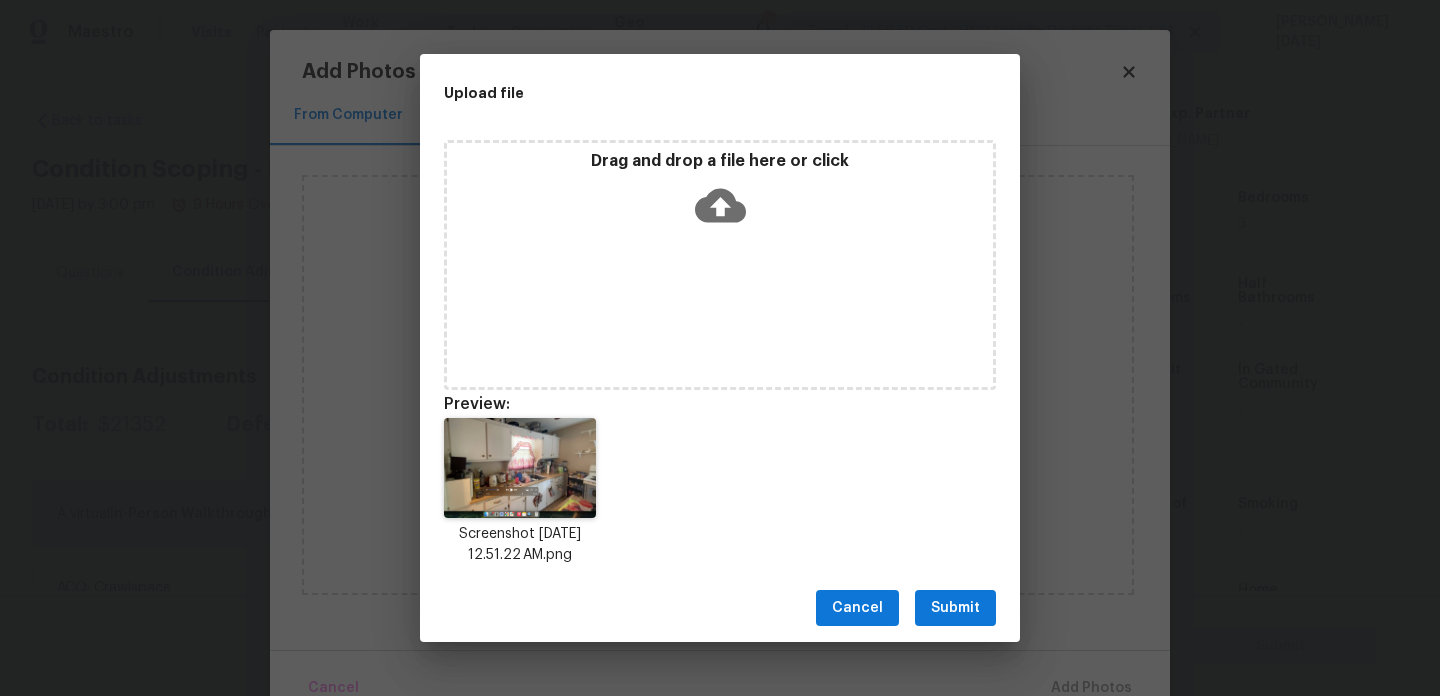 click on "Submit" at bounding box center [955, 608] 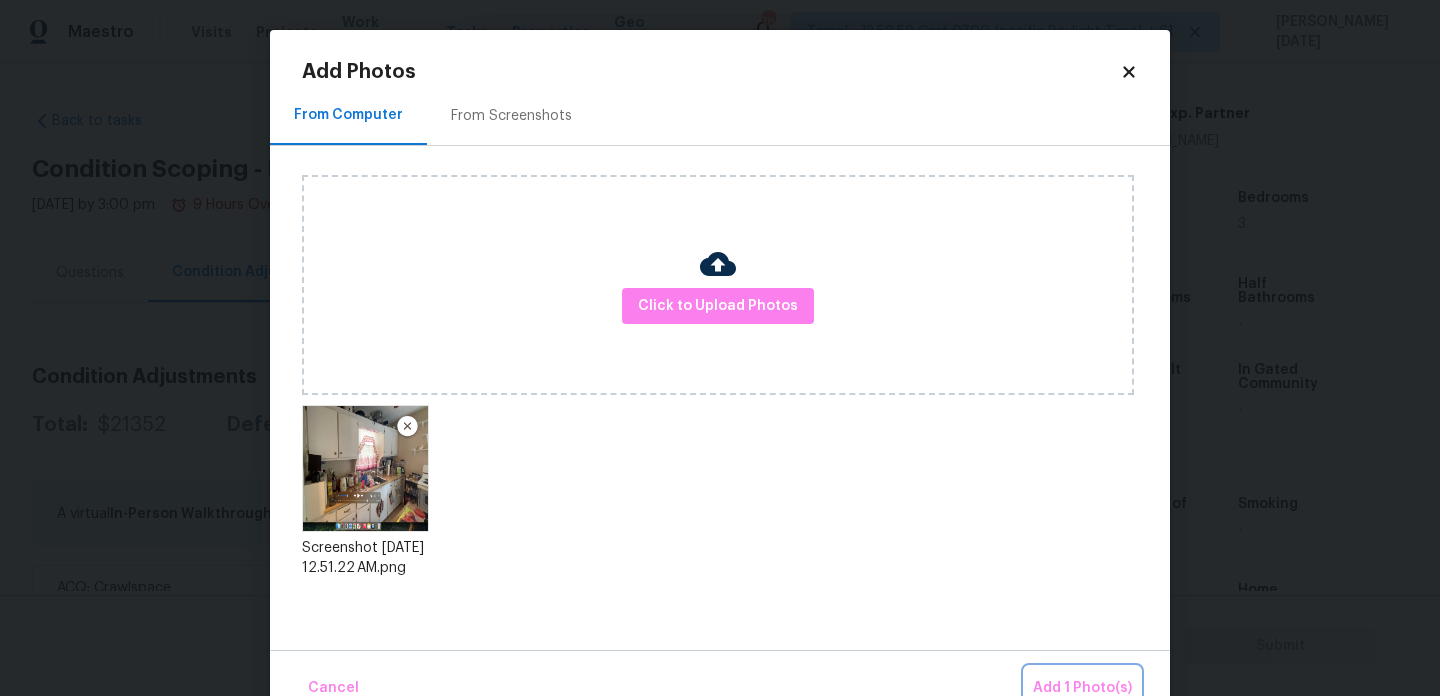 click on "Add 1 Photo(s)" at bounding box center (1082, 688) 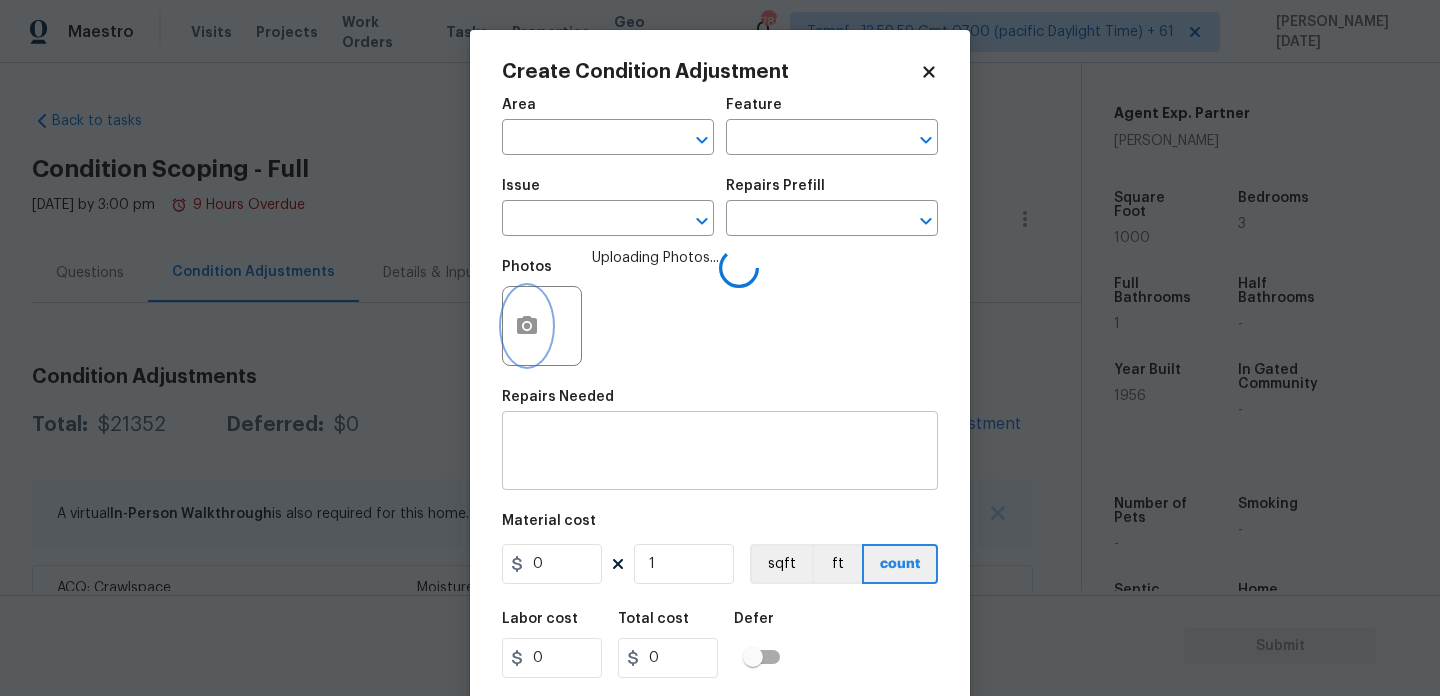 type 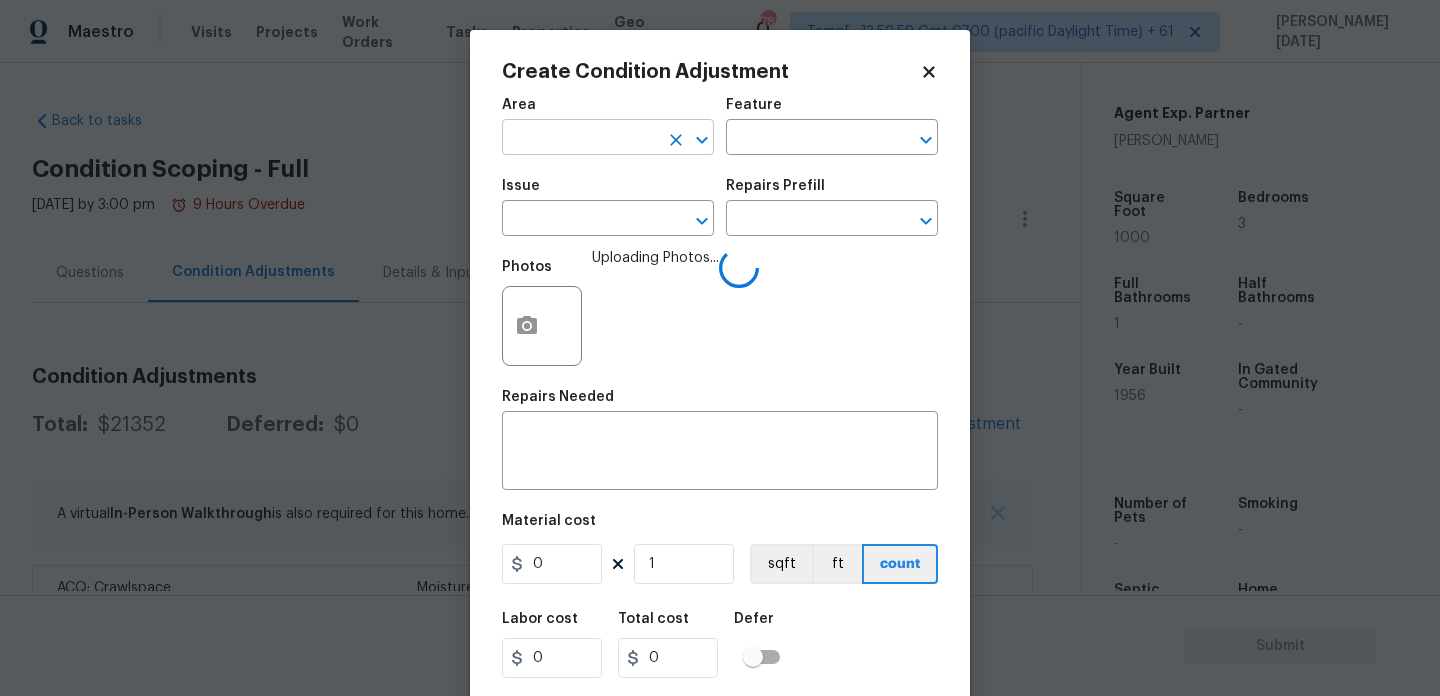 click at bounding box center [580, 139] 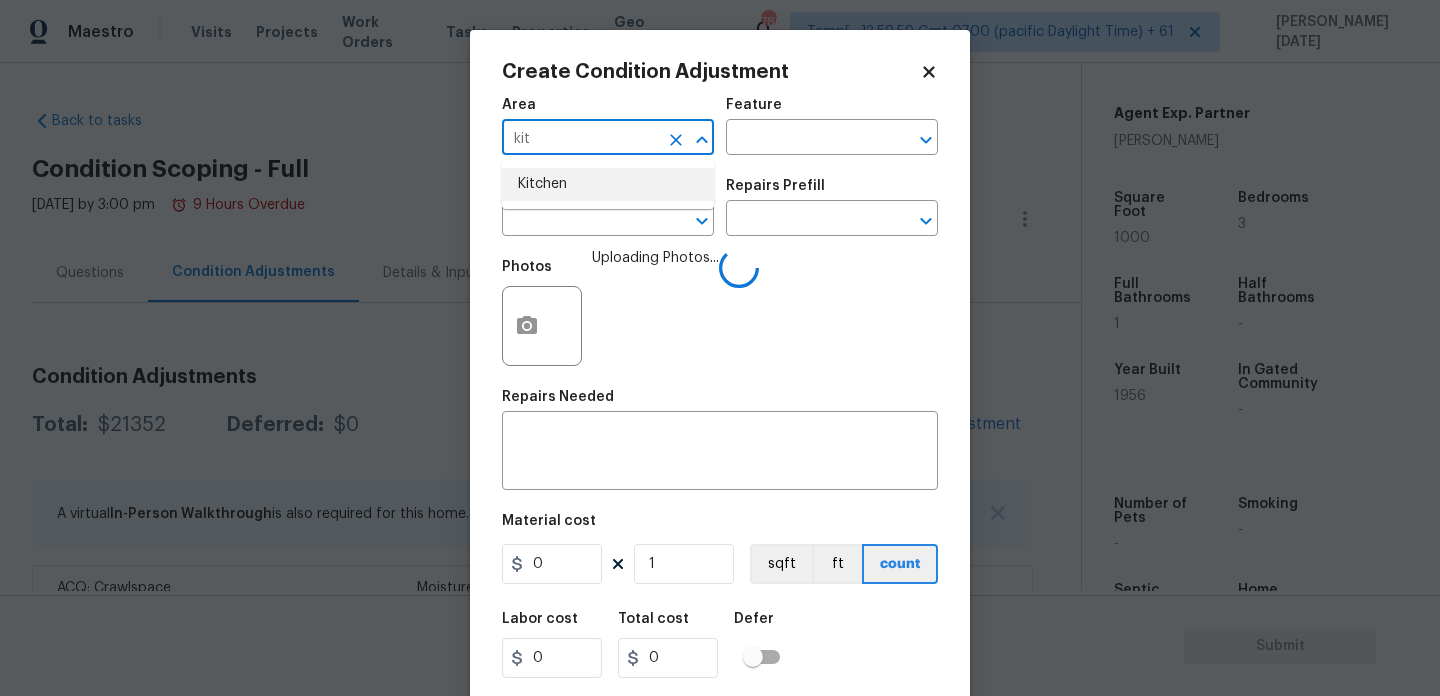 click on "Kitchen" at bounding box center (608, 184) 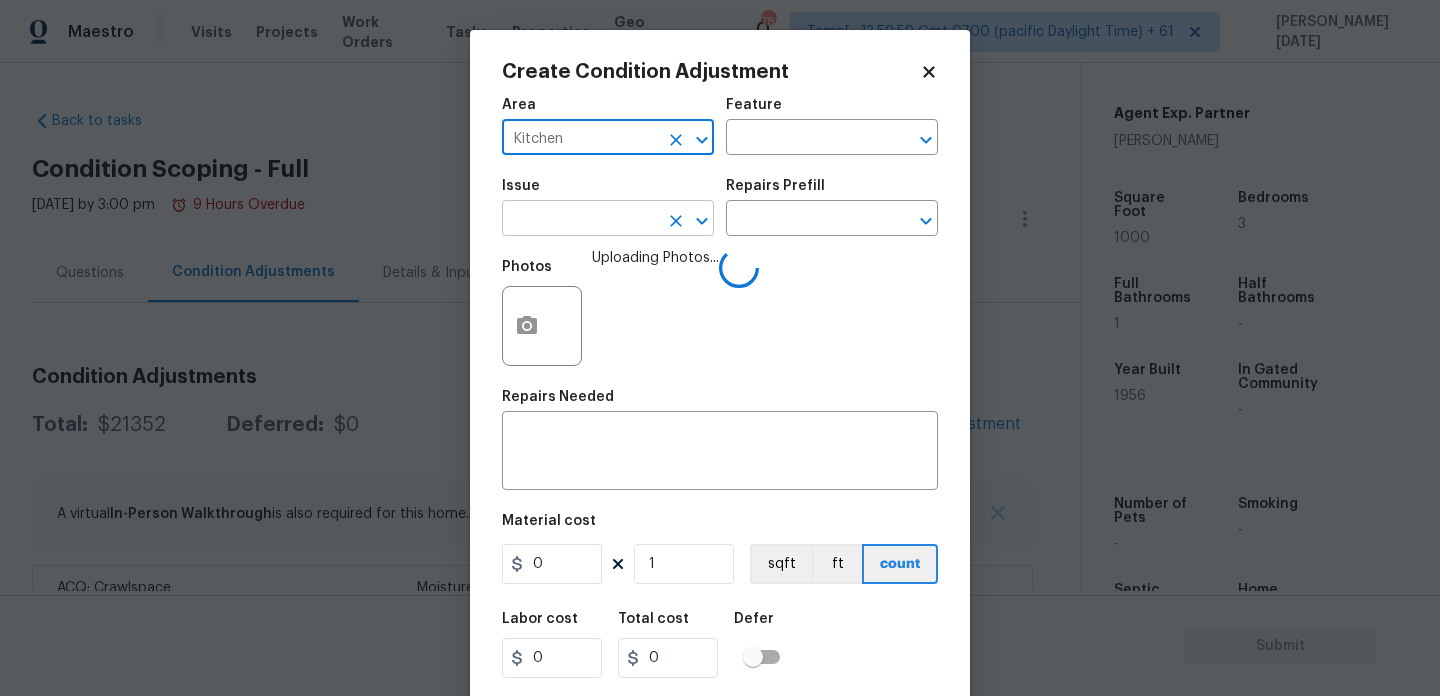 type on "Kitchen" 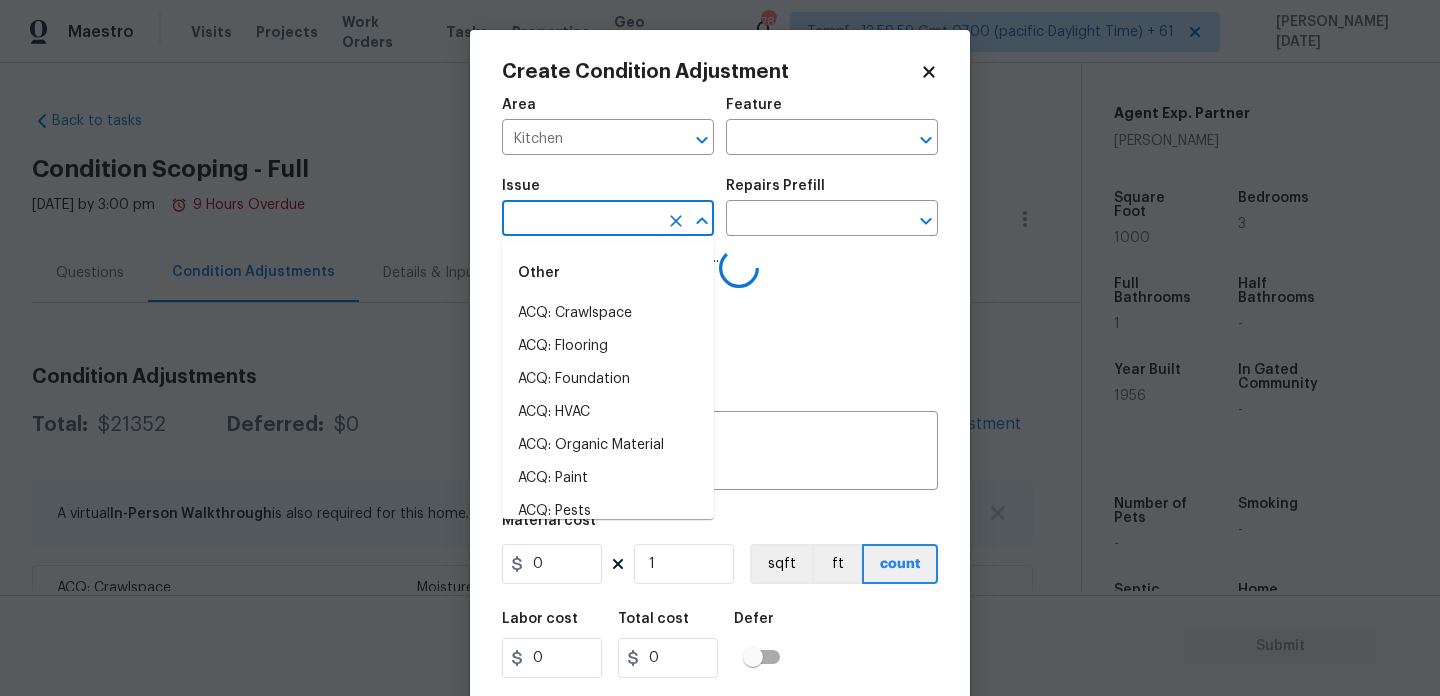 type on "c" 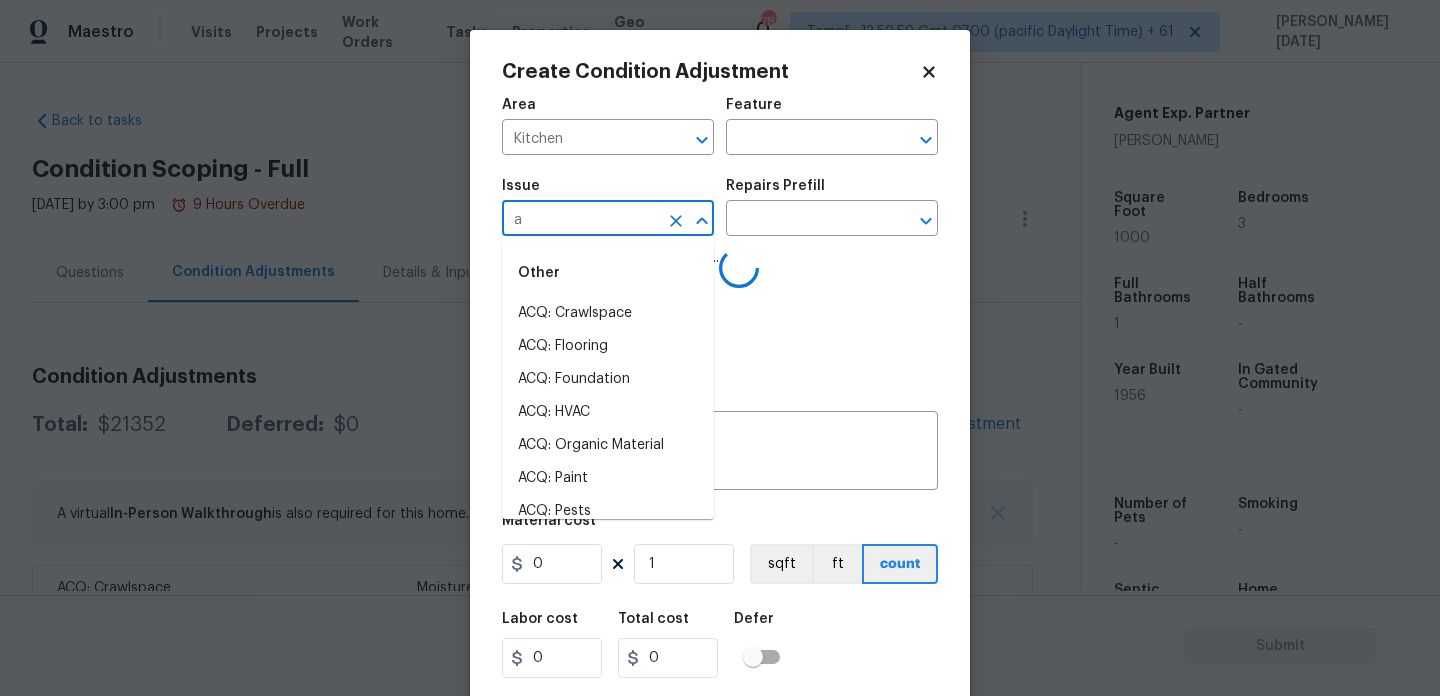 type on "ab" 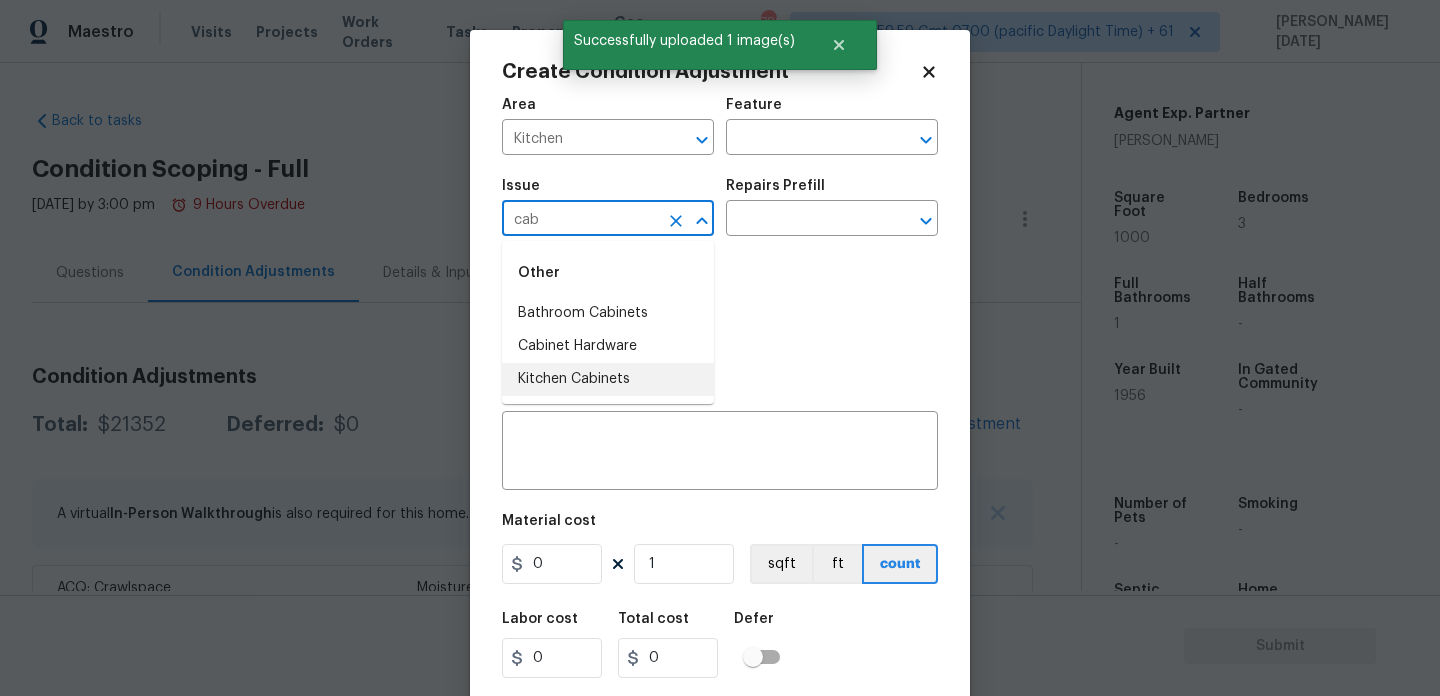 click on "Kitchen Cabinets" at bounding box center [608, 379] 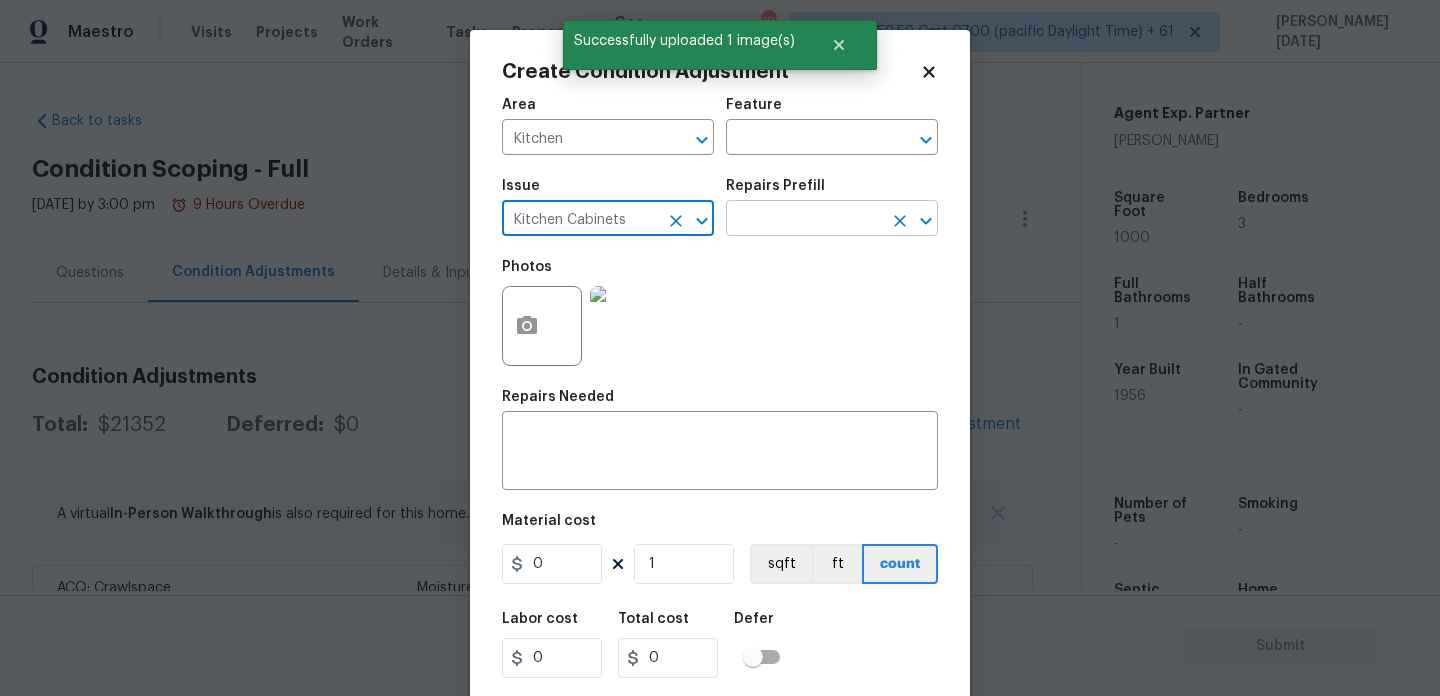type on "Kitchen Cabinets" 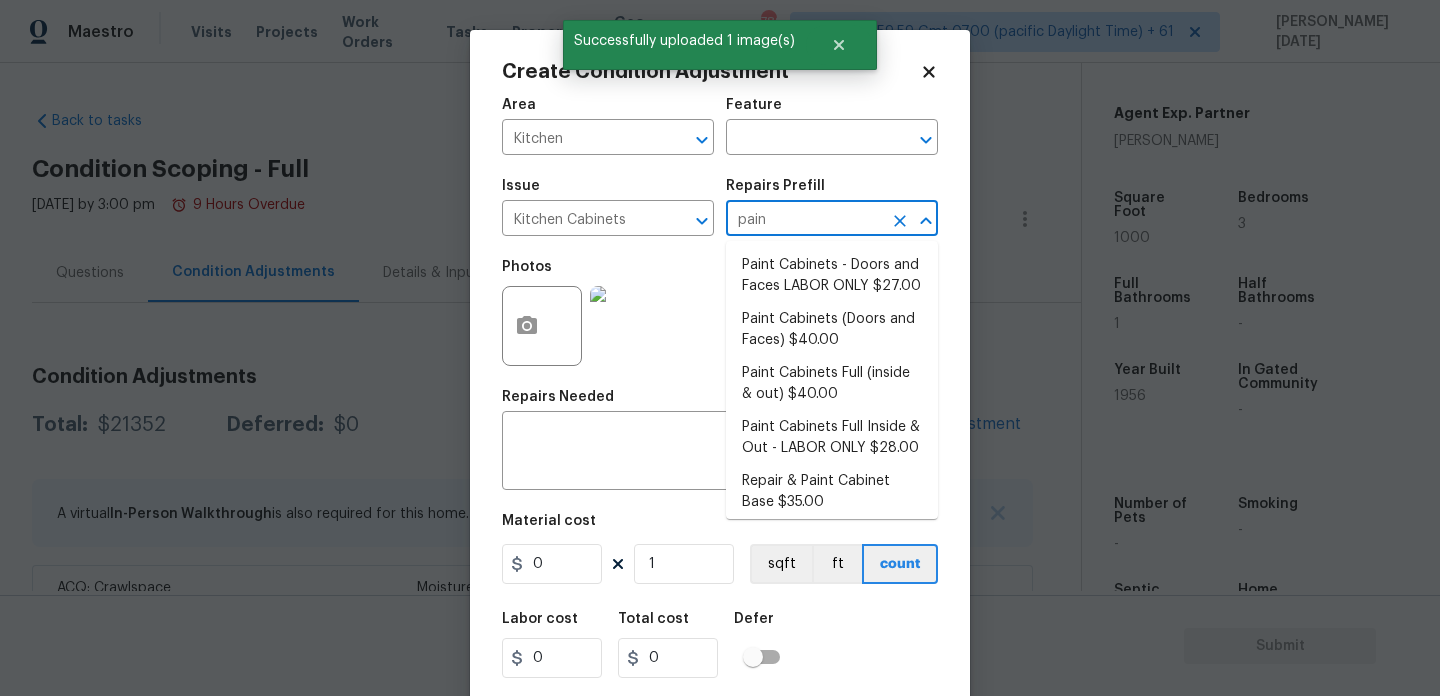 type on "paint" 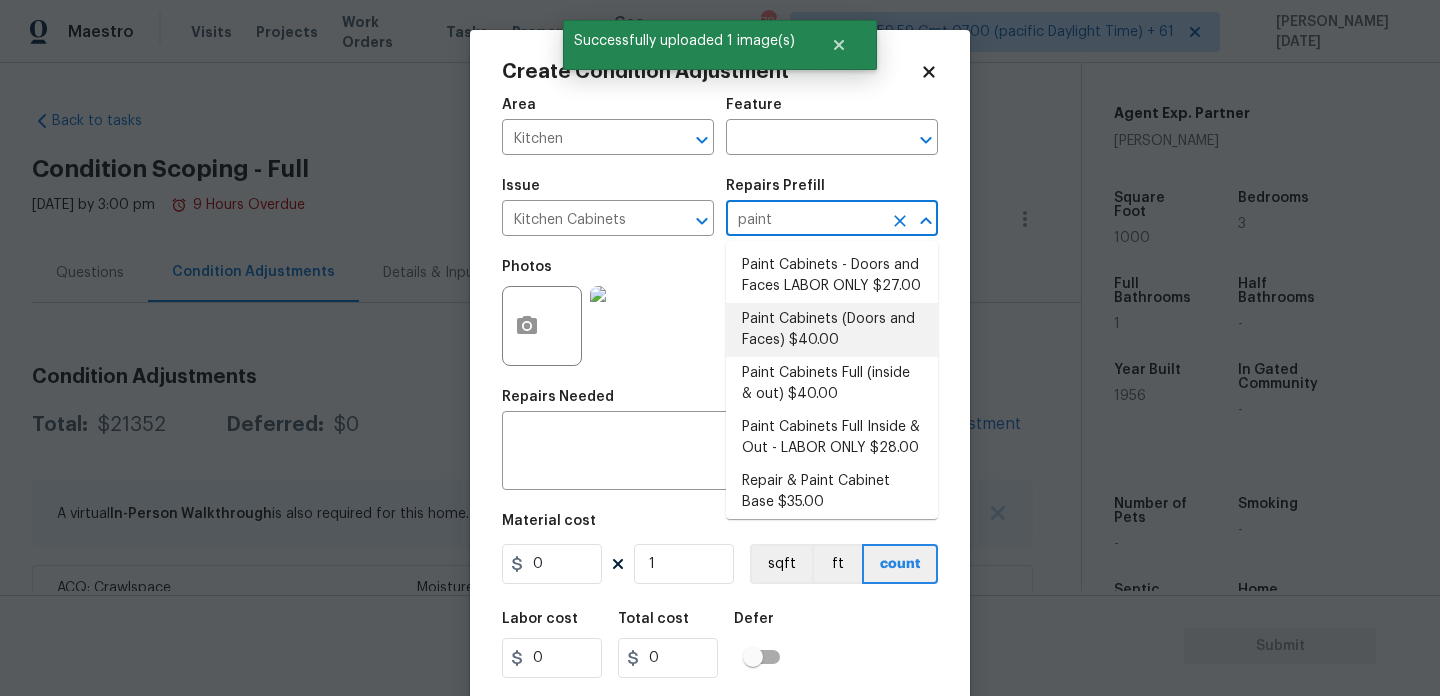 click on "Paint Cabinets (Doors and Faces) $40.00" at bounding box center (832, 330) 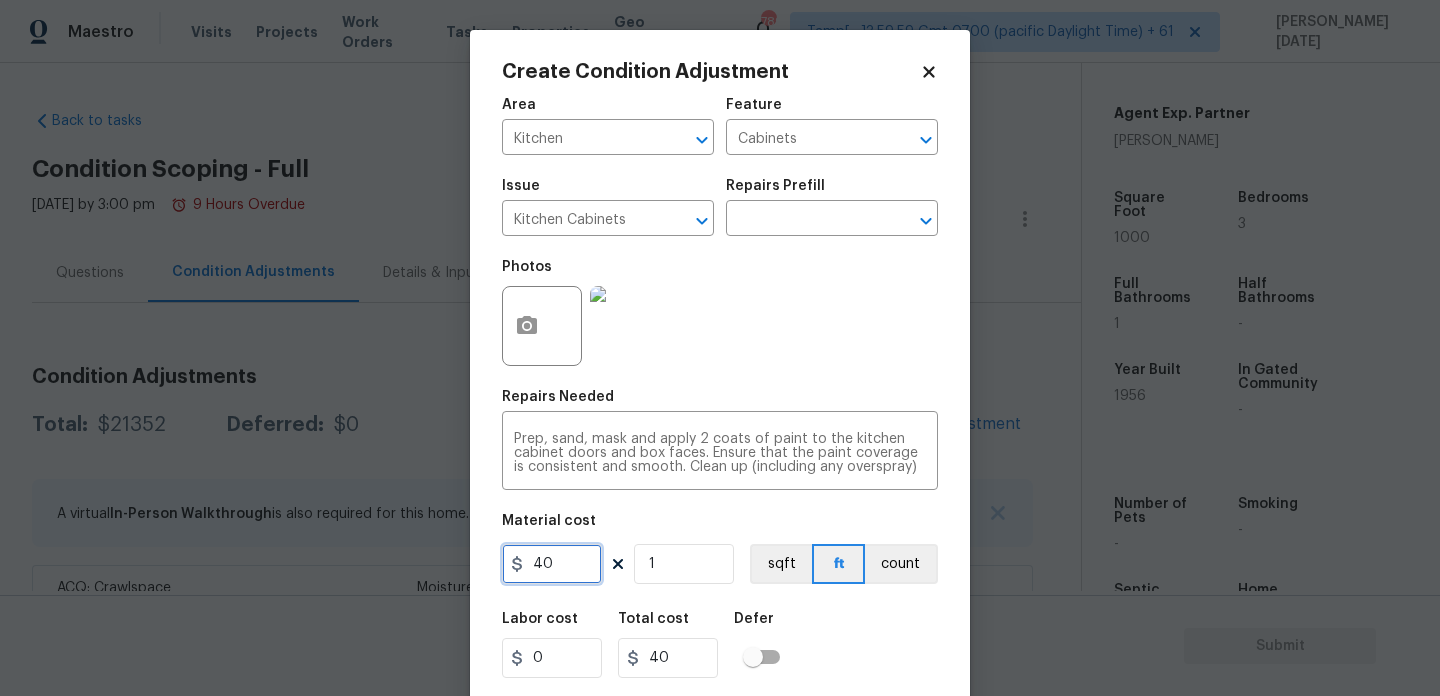 drag, startPoint x: 555, startPoint y: 568, endPoint x: 394, endPoint y: 563, distance: 161.07762 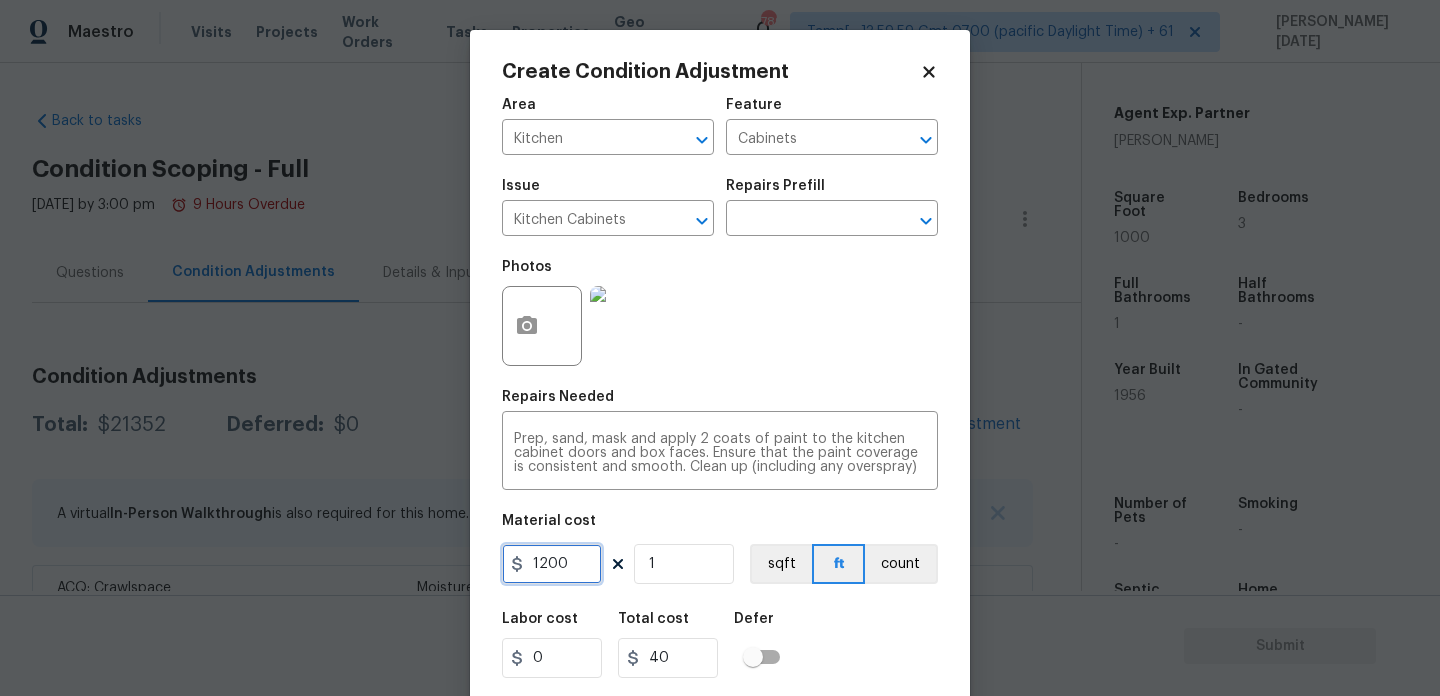 type on "1200" 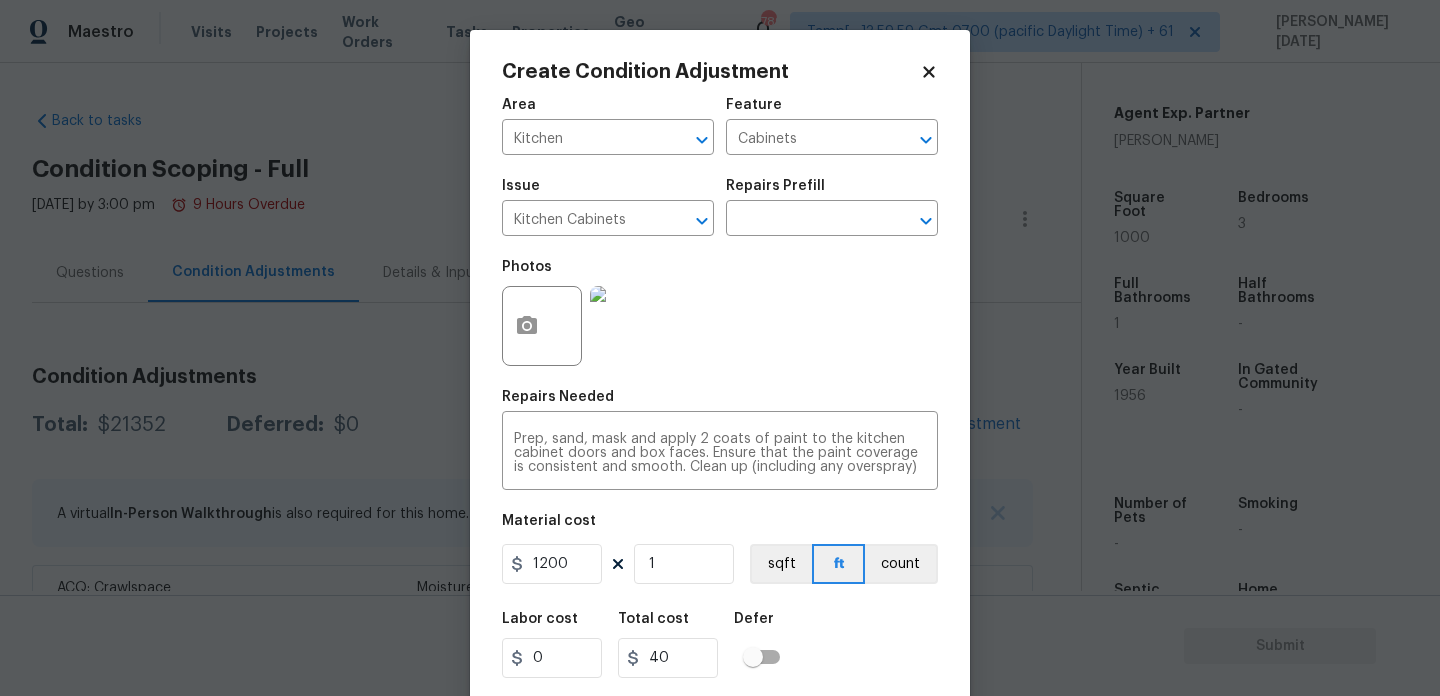 click on "Photos" at bounding box center [720, 313] 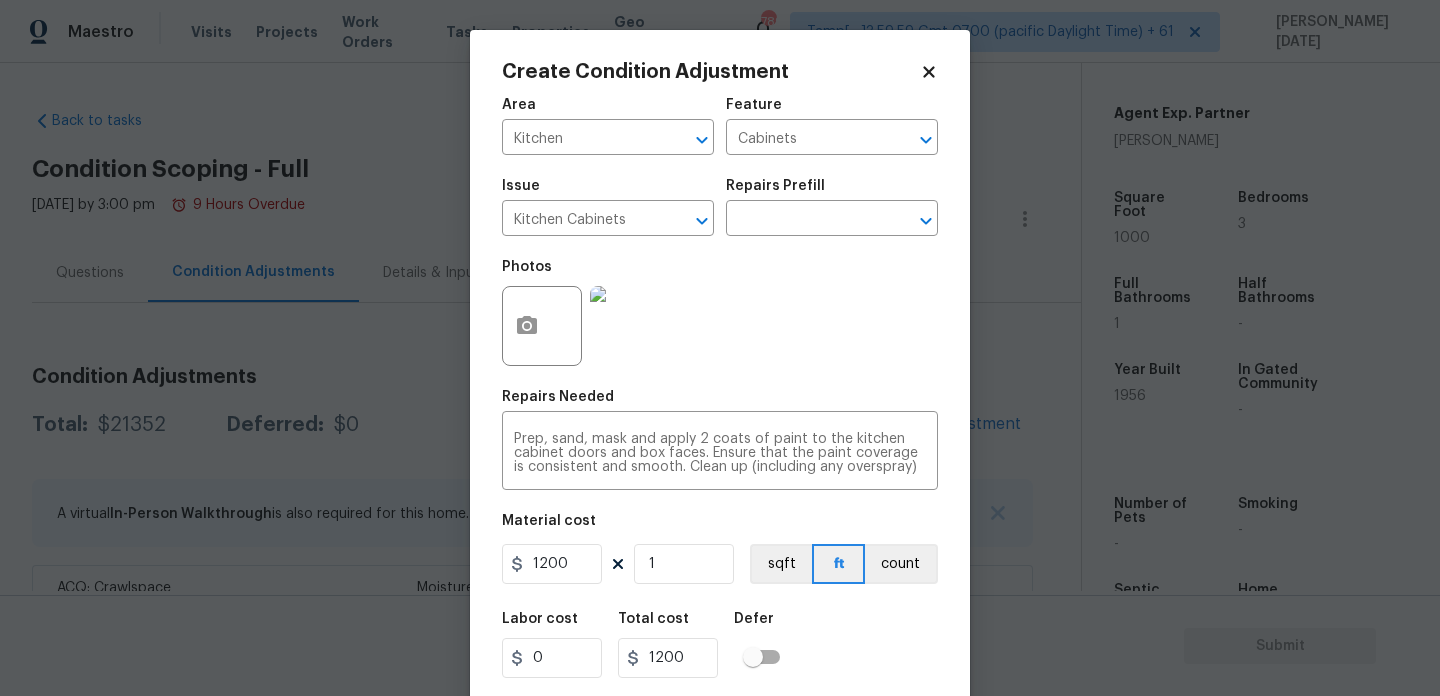 scroll, scrollTop: 51, scrollLeft: 0, axis: vertical 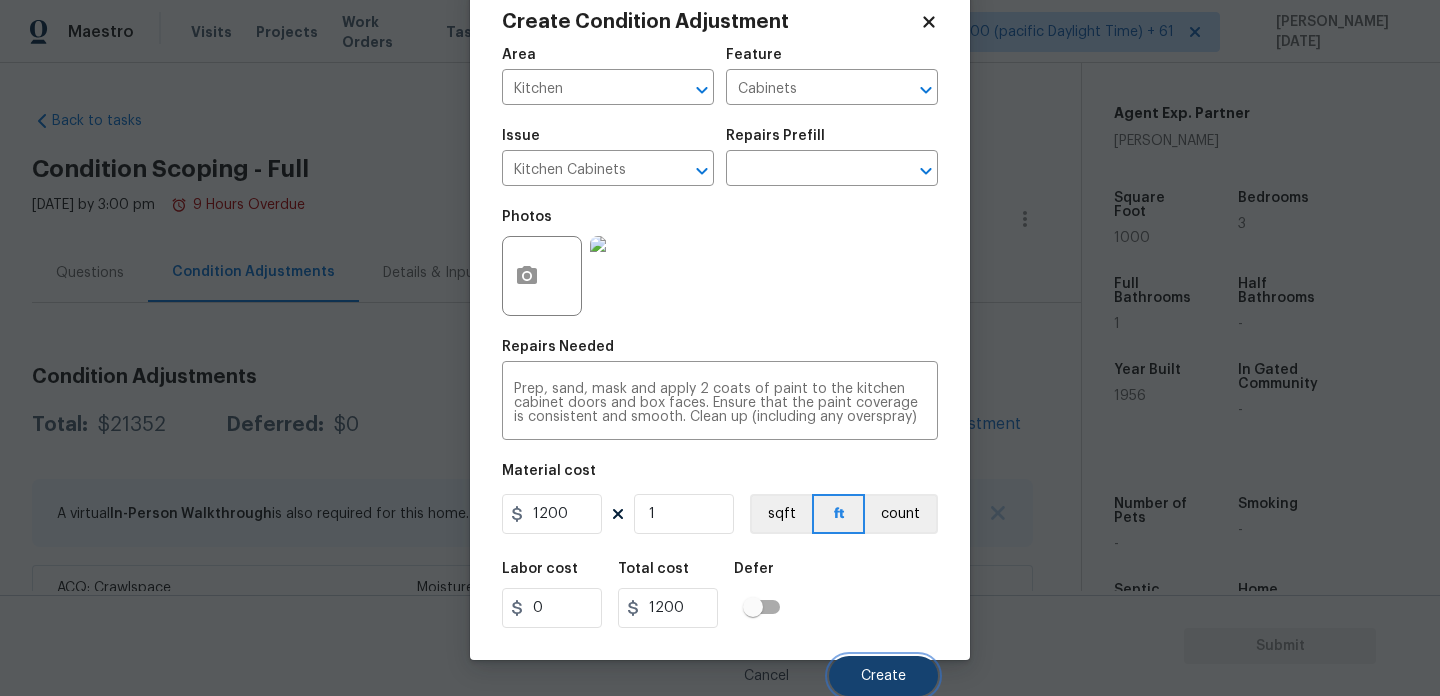 click on "Create" at bounding box center [883, 676] 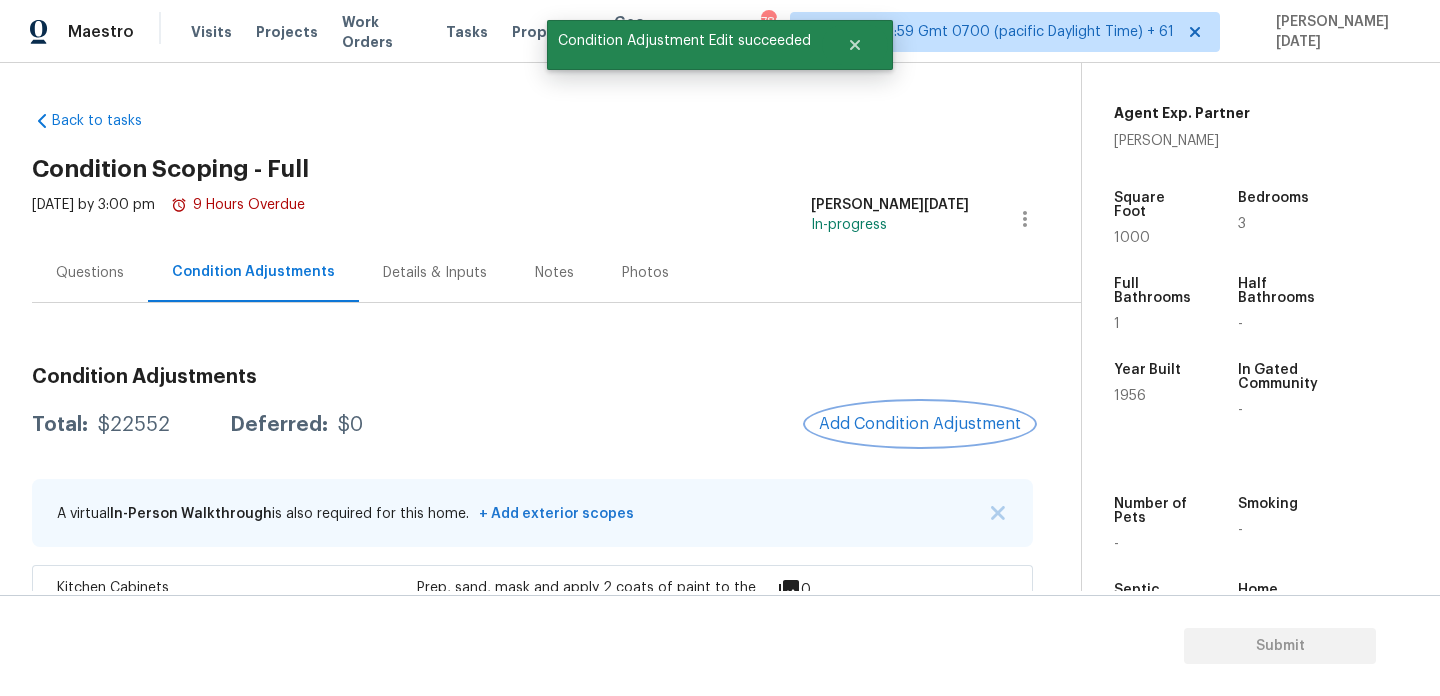 scroll, scrollTop: 0, scrollLeft: 0, axis: both 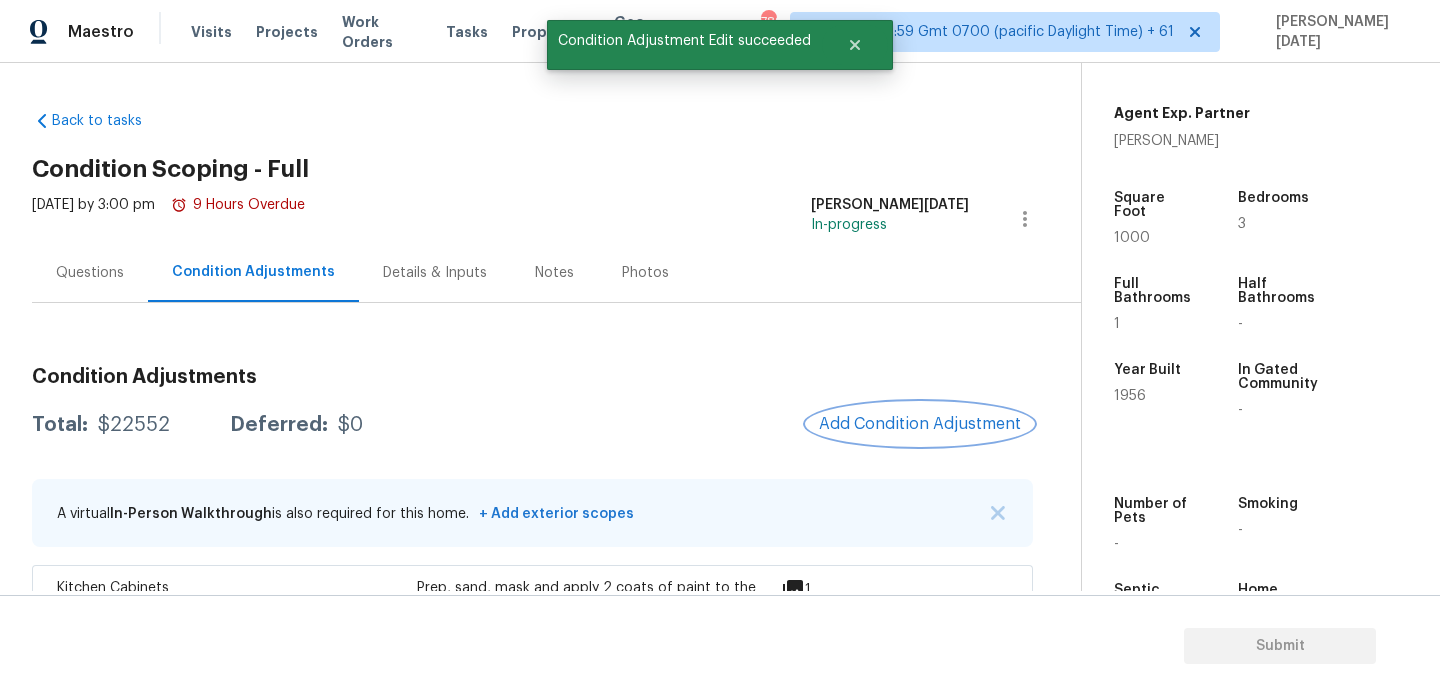 click on "Add Condition Adjustment" at bounding box center (920, 424) 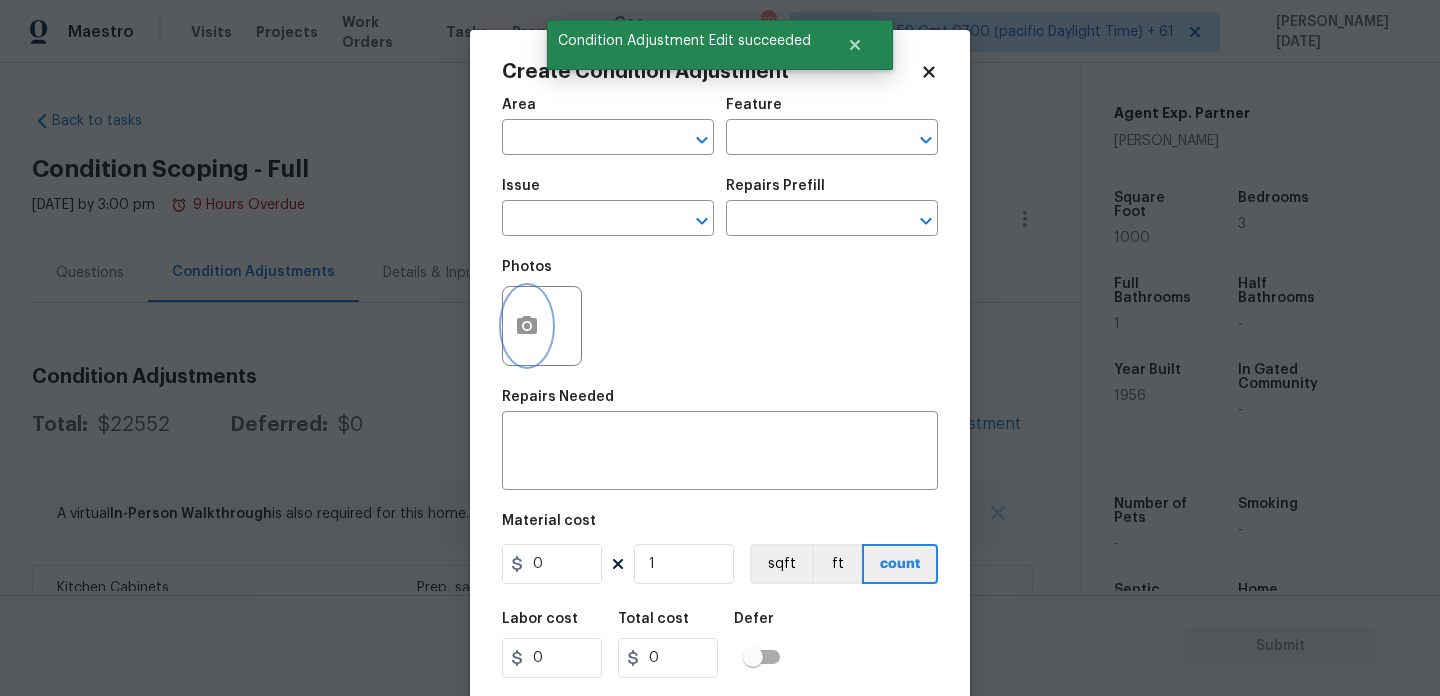 click 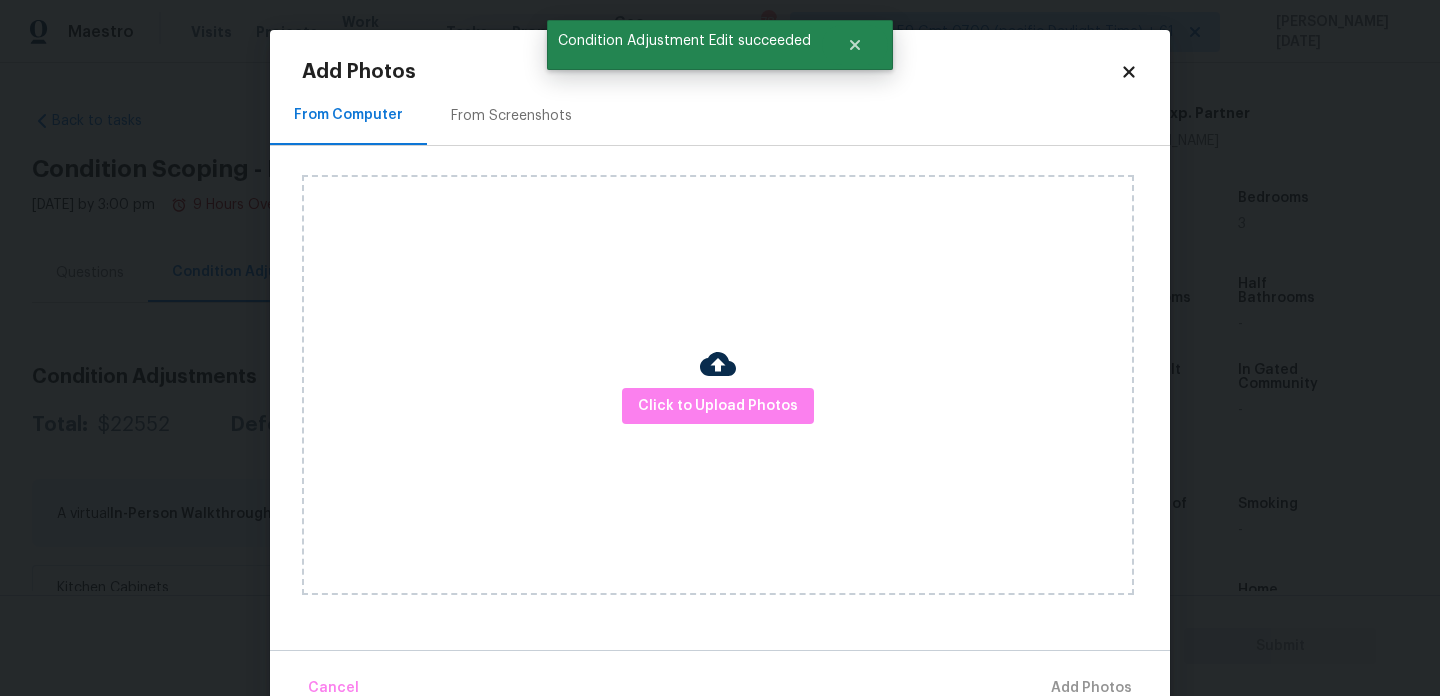 click on "Click to Upload Photos" at bounding box center (718, 385) 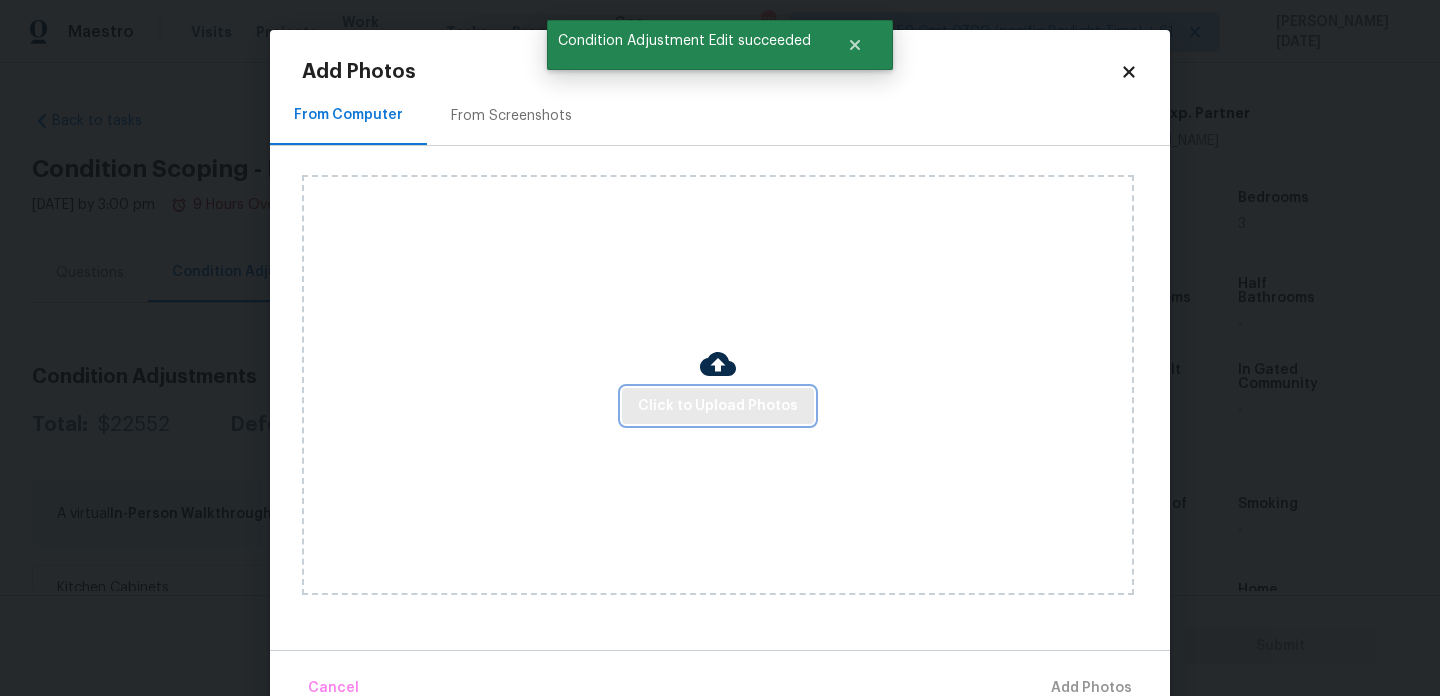 click on "Click to Upload Photos" at bounding box center (718, 406) 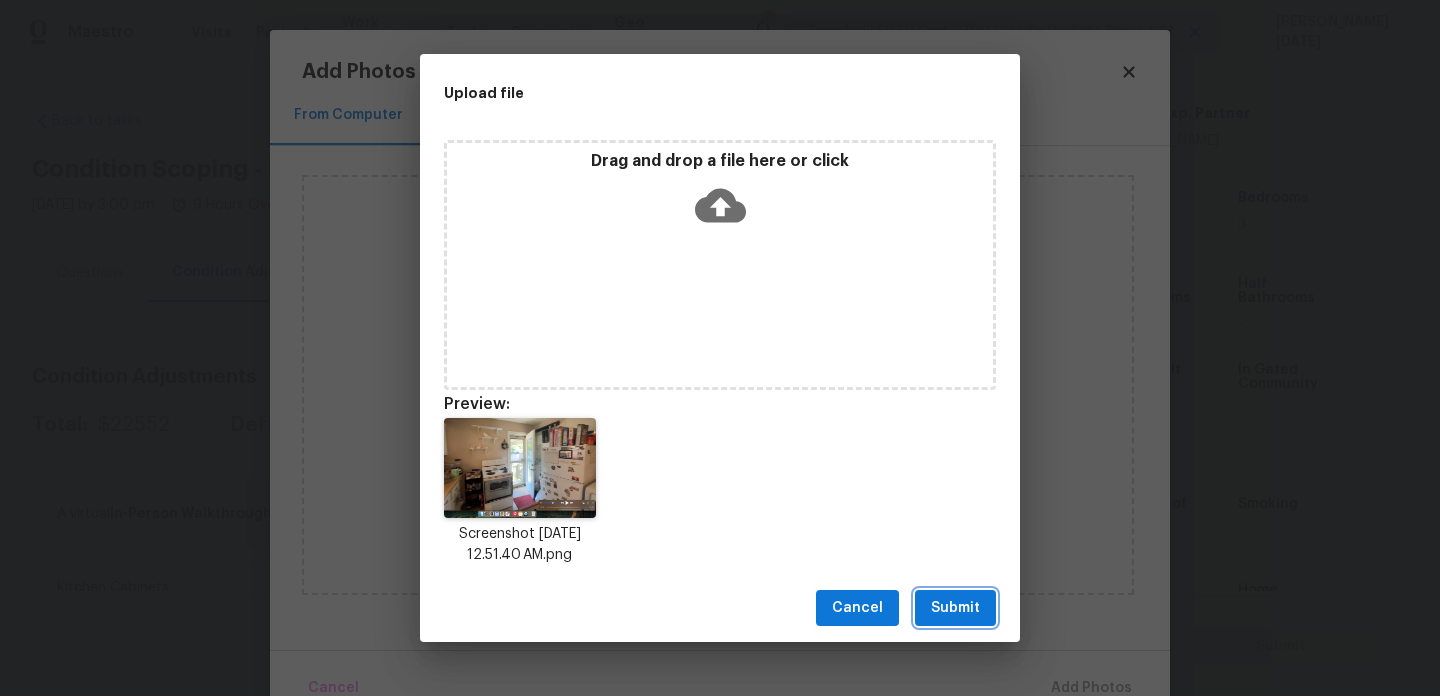 click on "Submit" at bounding box center (955, 608) 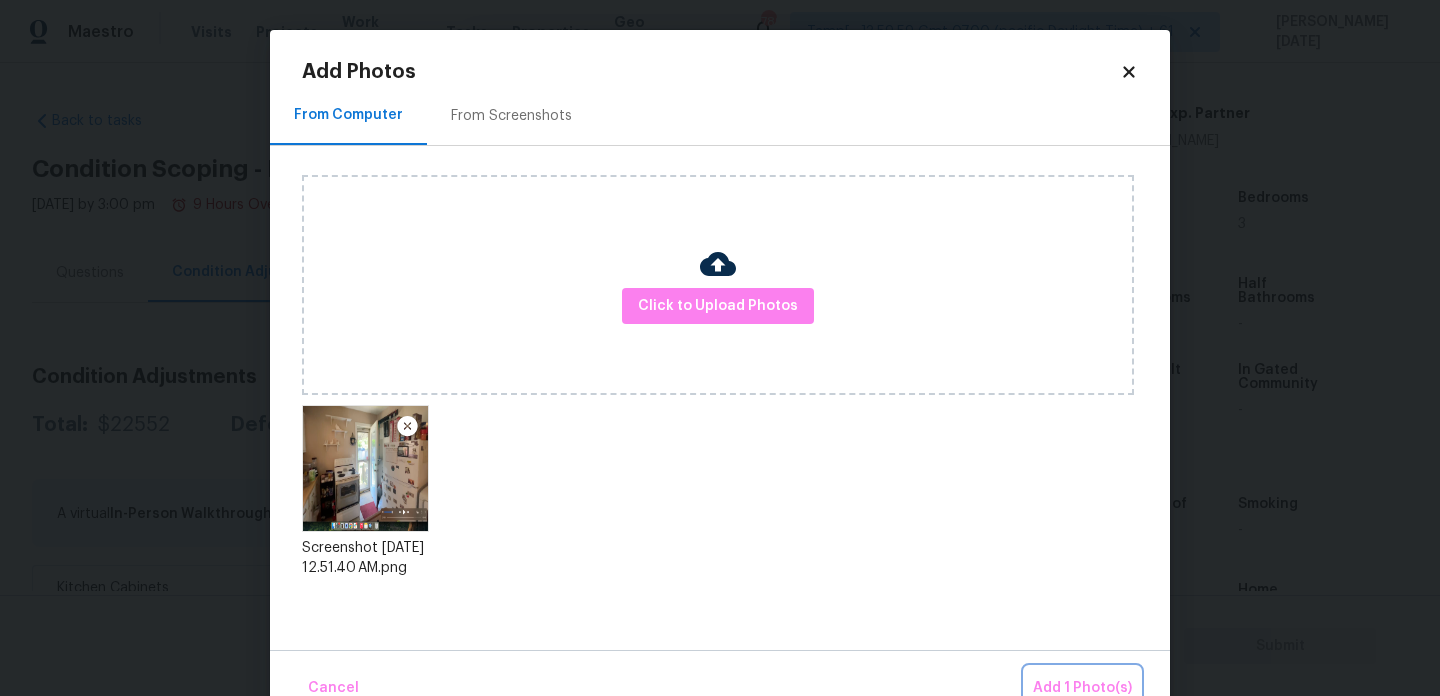 click on "Add 1 Photo(s)" at bounding box center [1082, 688] 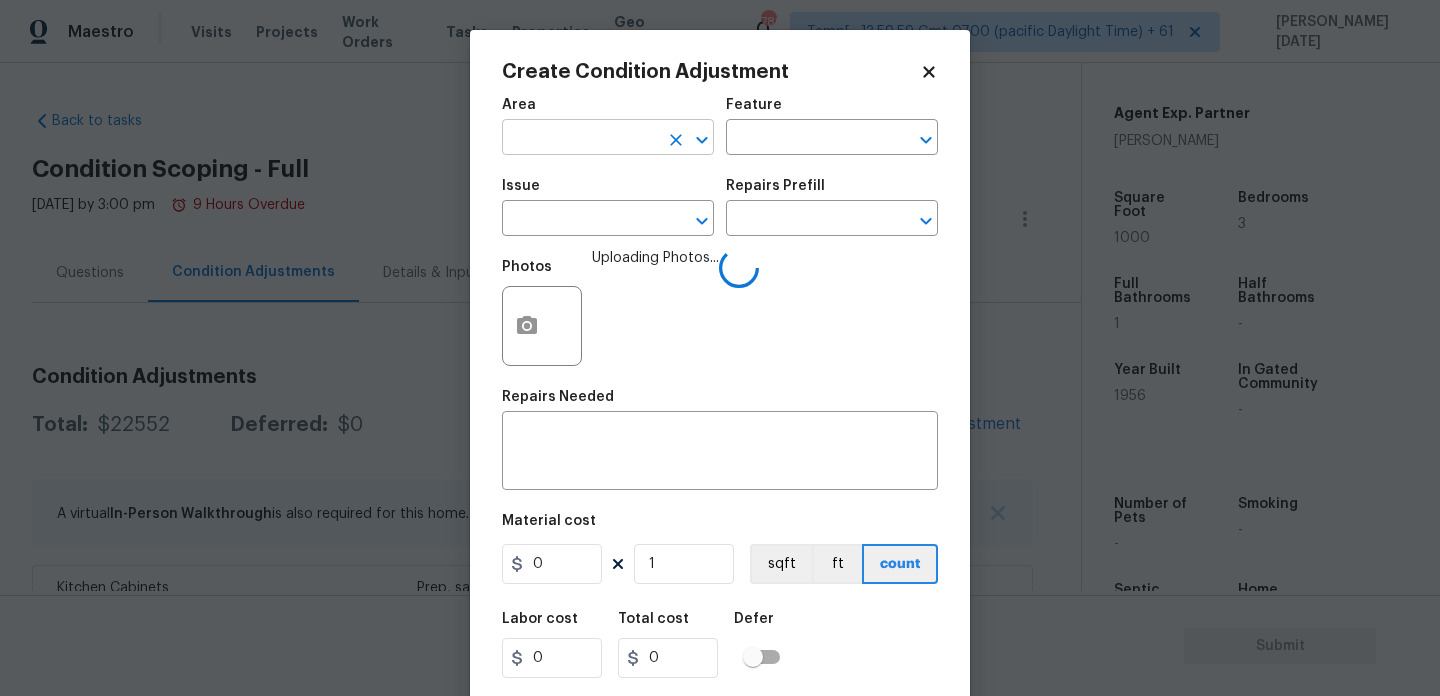 click at bounding box center (580, 139) 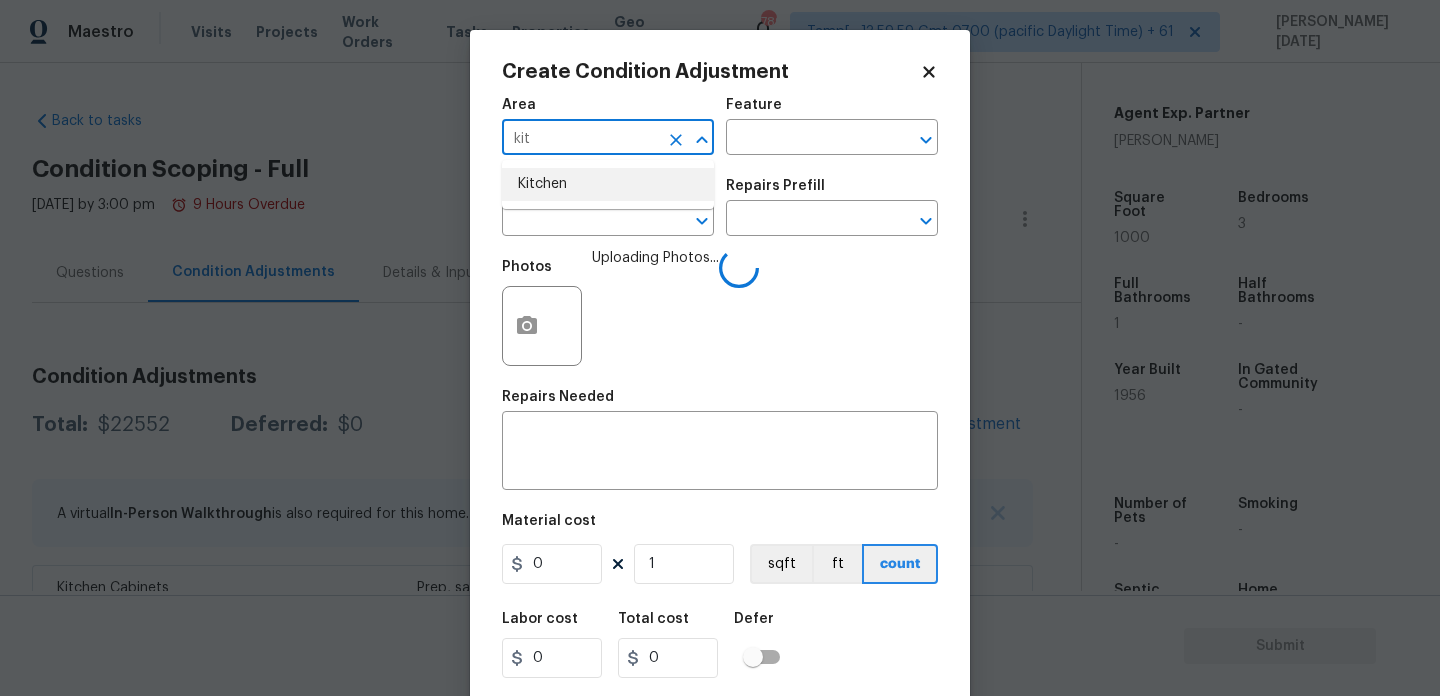 click on "Kitchen" at bounding box center (608, 184) 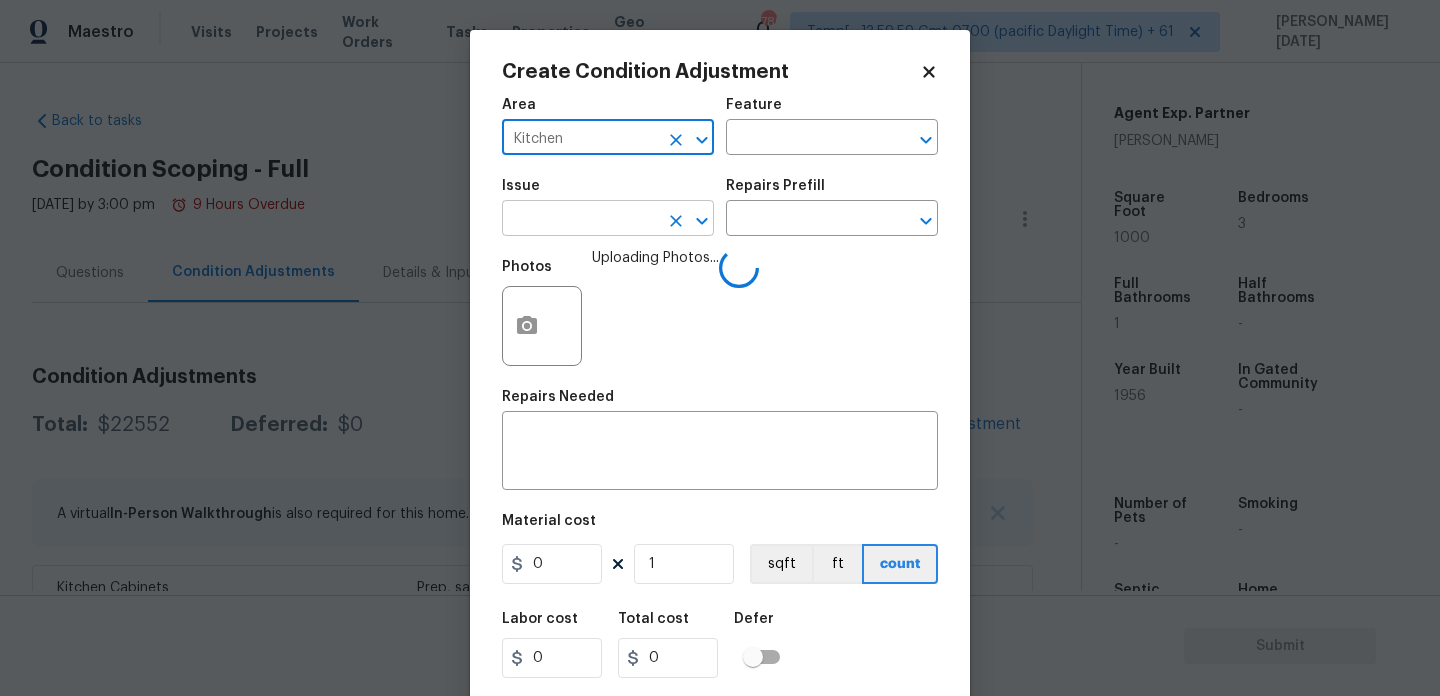 type on "Kitchen" 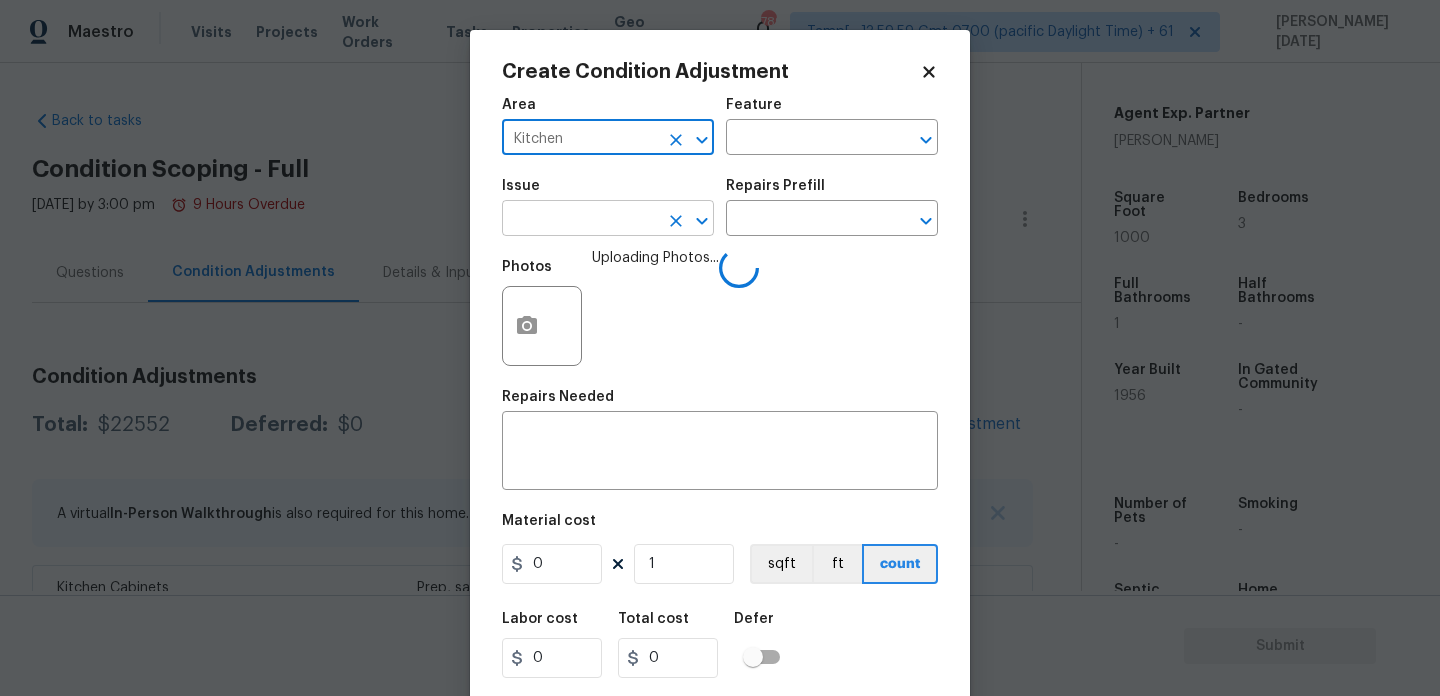 click at bounding box center (580, 220) 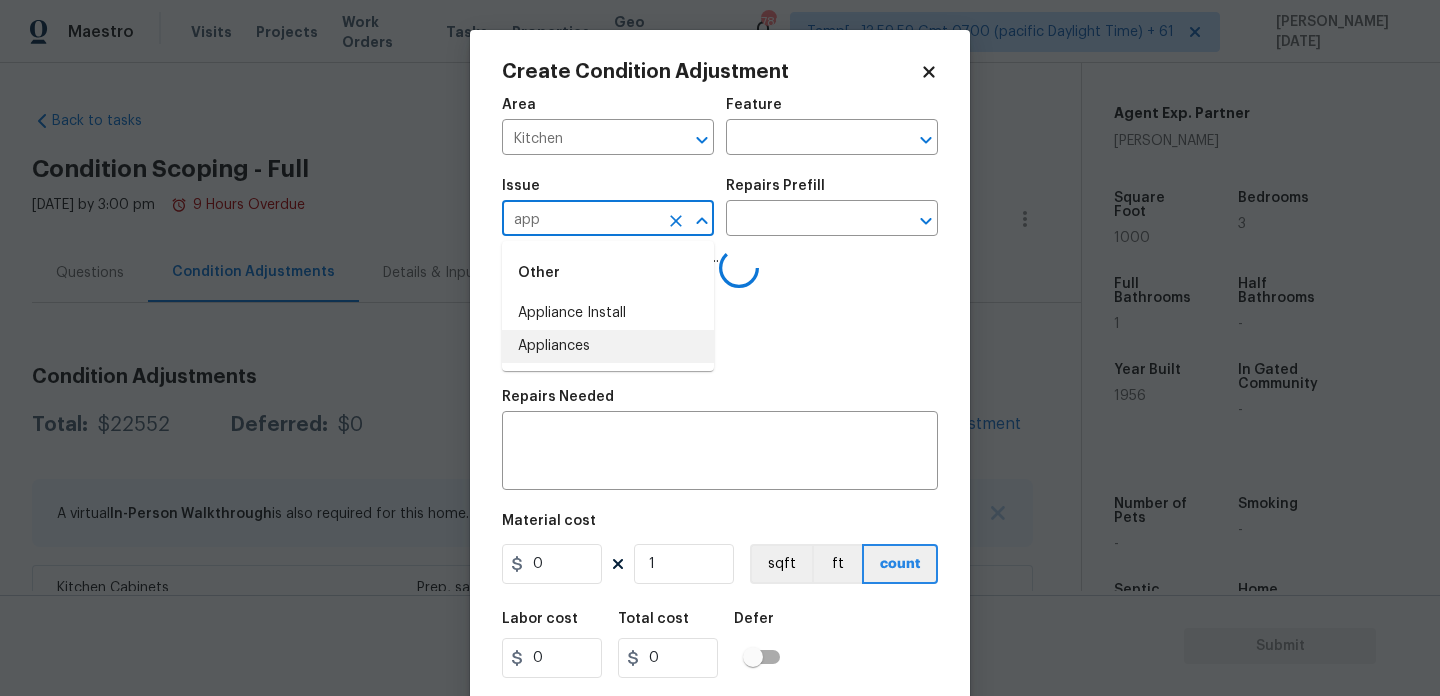 click on "Appliances" at bounding box center (608, 346) 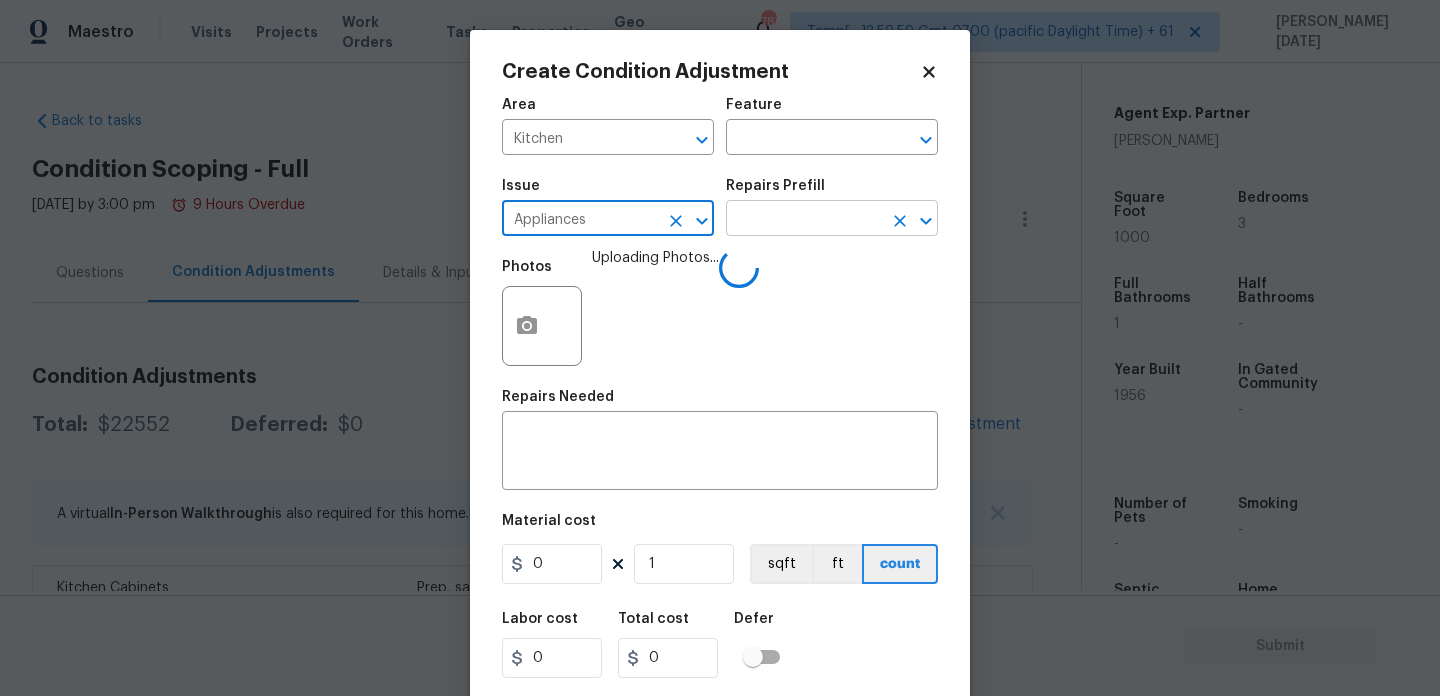 type on "Appliances" 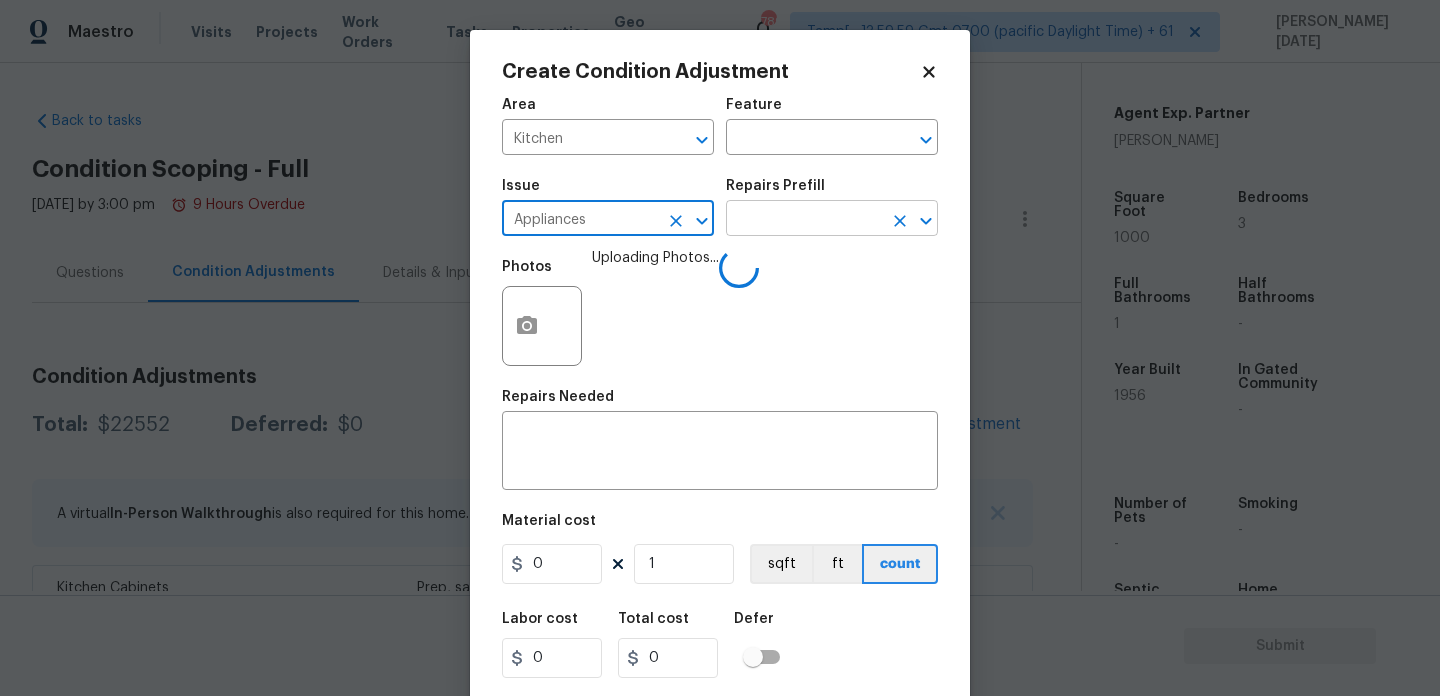 click at bounding box center (804, 220) 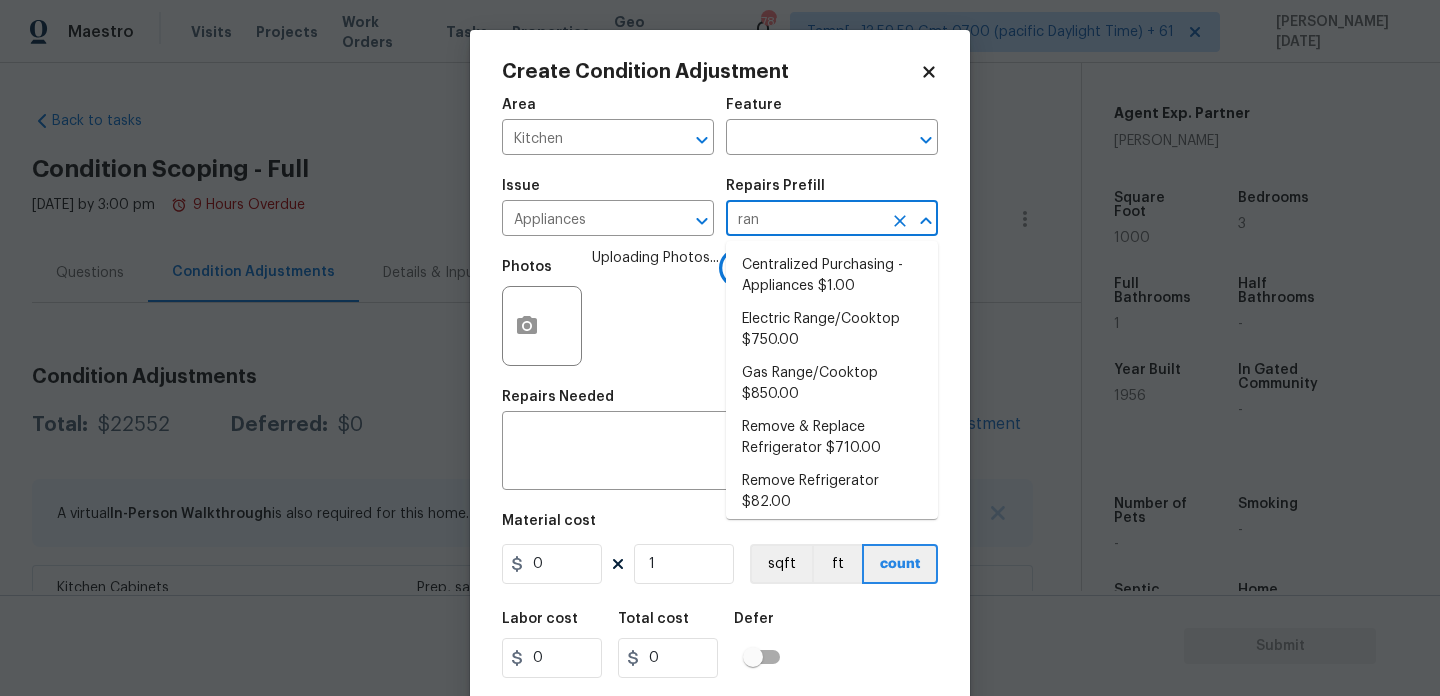 type on "rang" 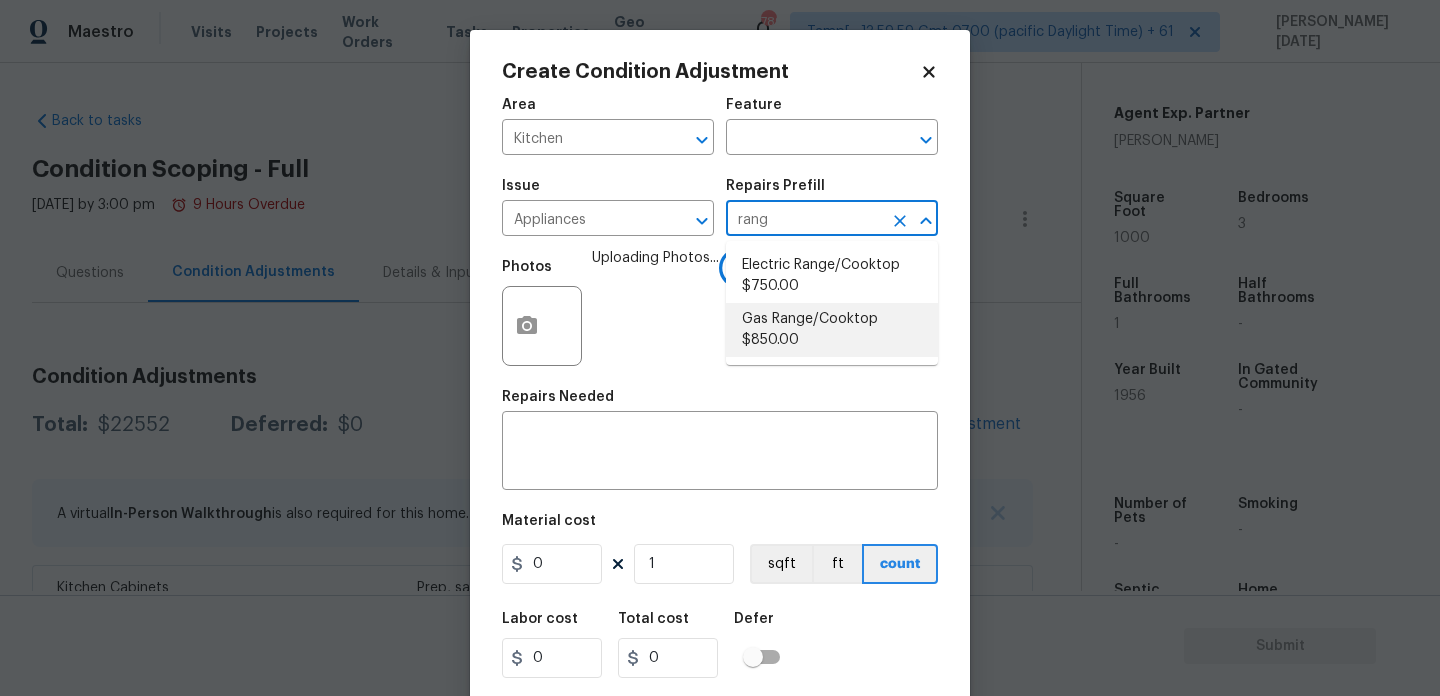 click on "Gas Range/Cooktop $850.00" at bounding box center (832, 330) 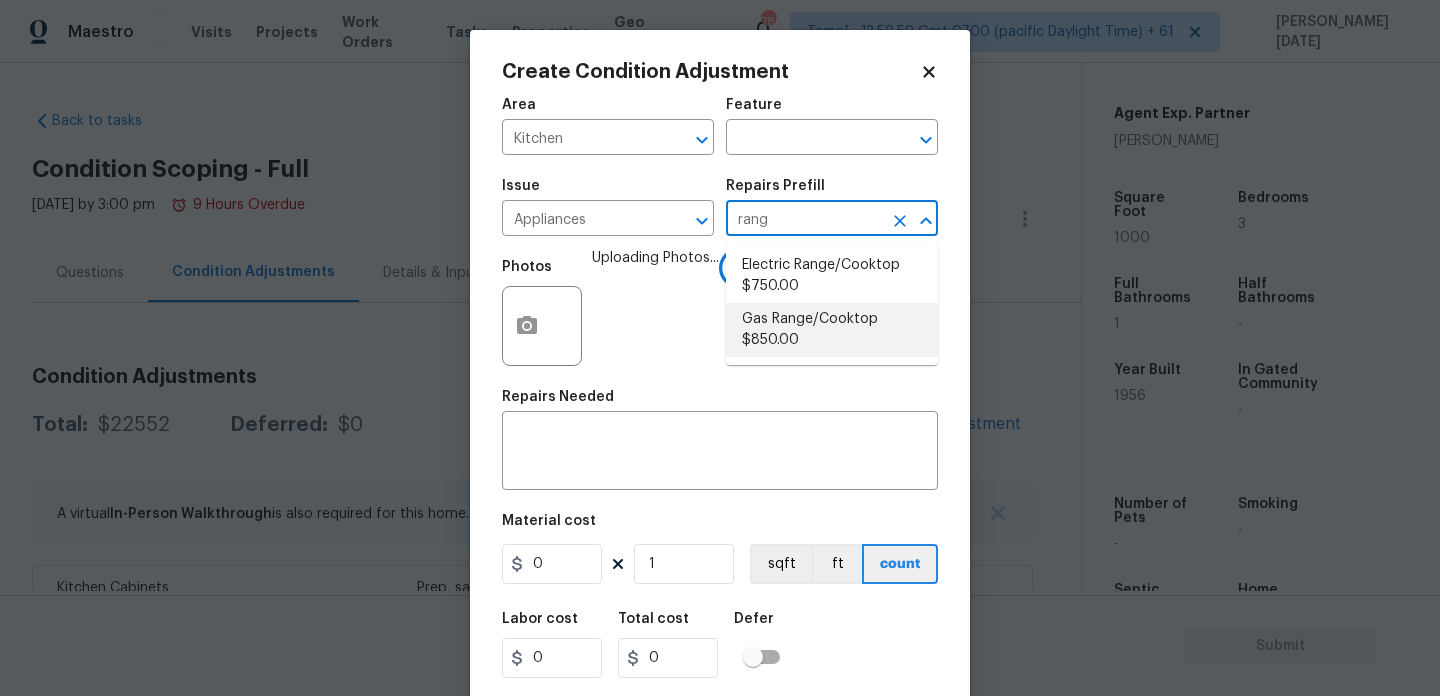 type on "Appliances" 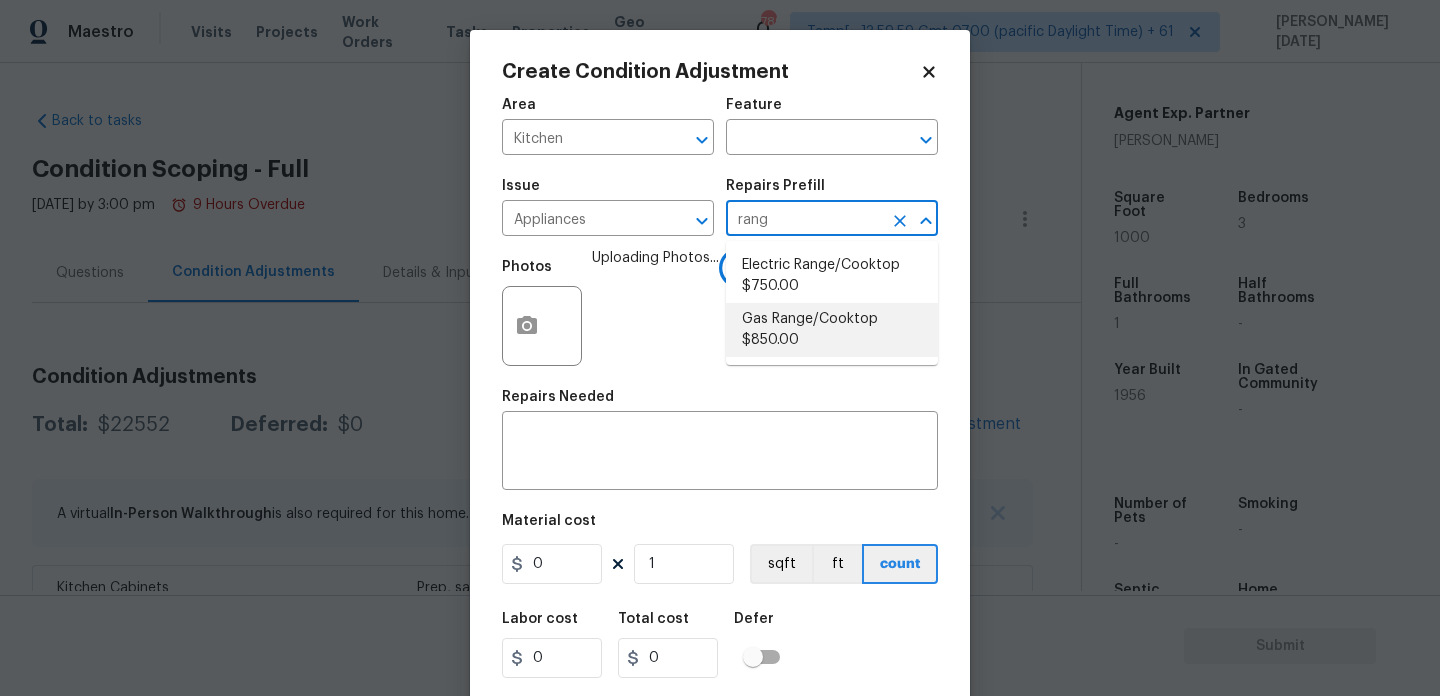 type 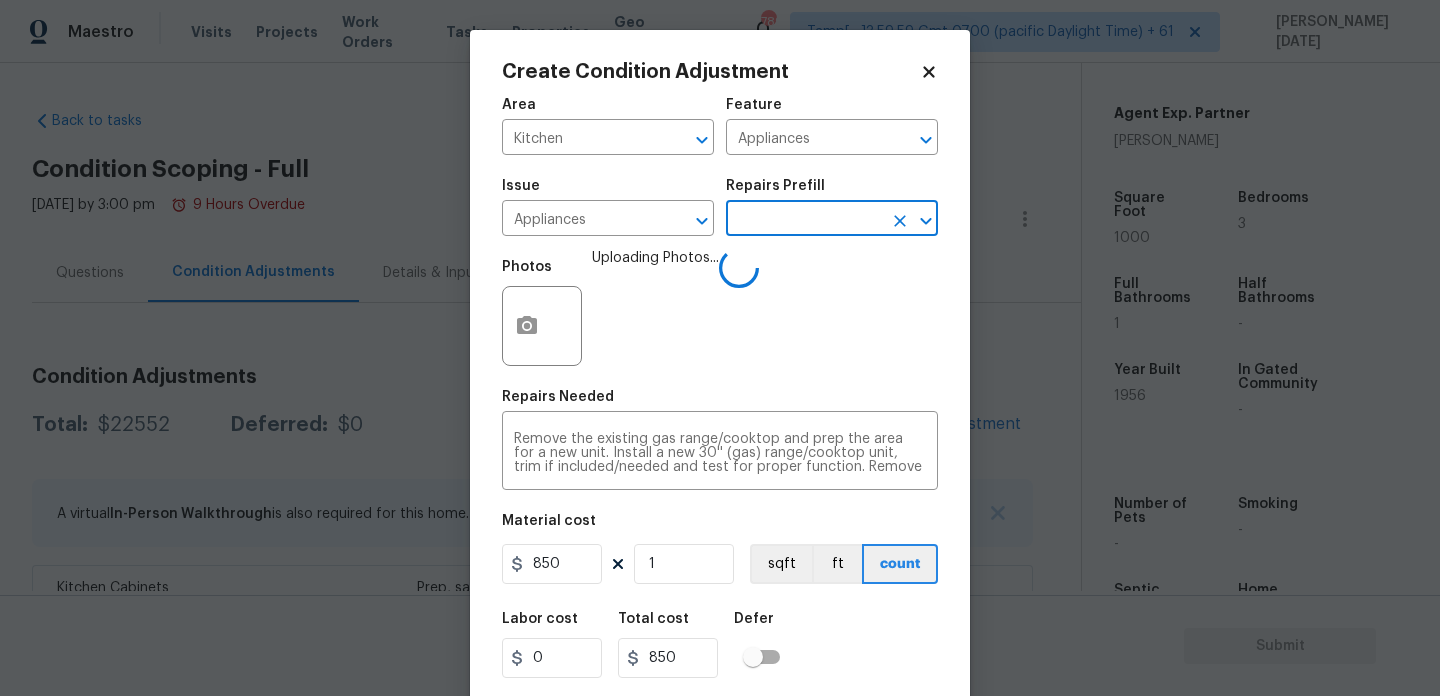 click at bounding box center [804, 220] 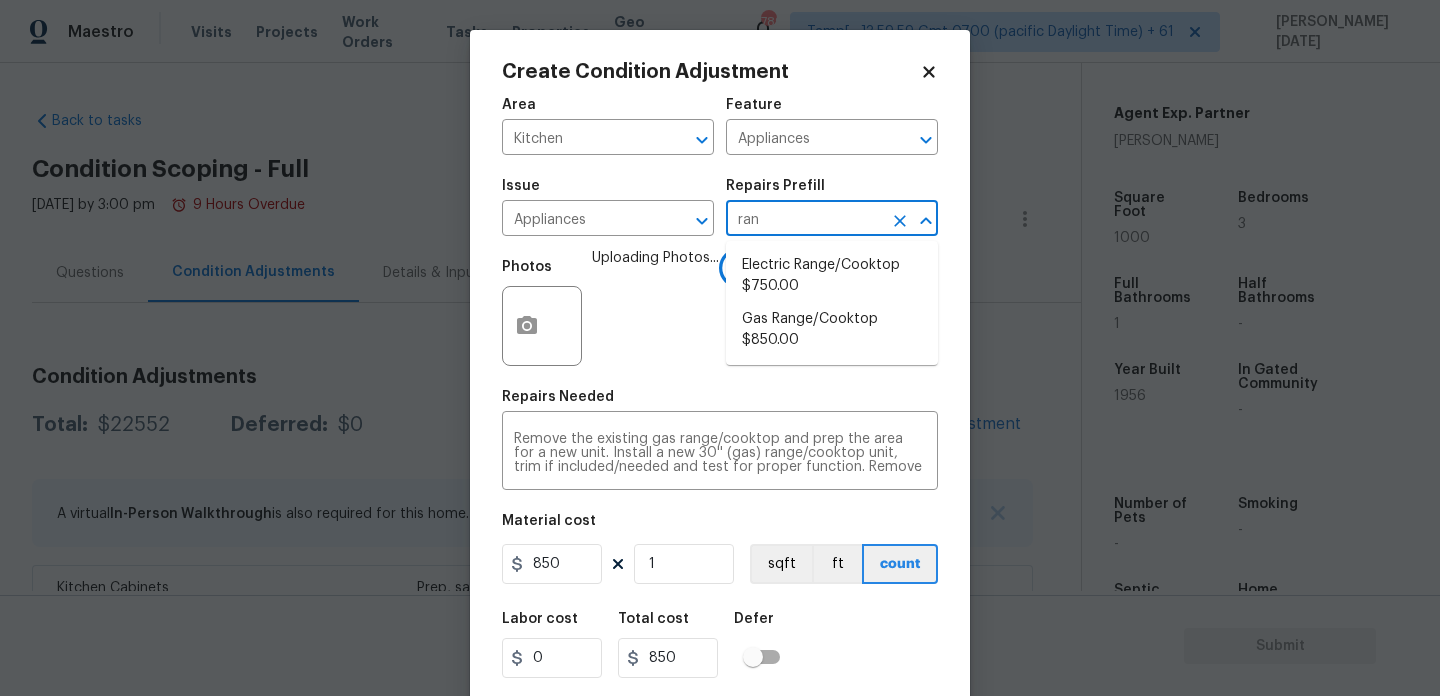 type on "rang" 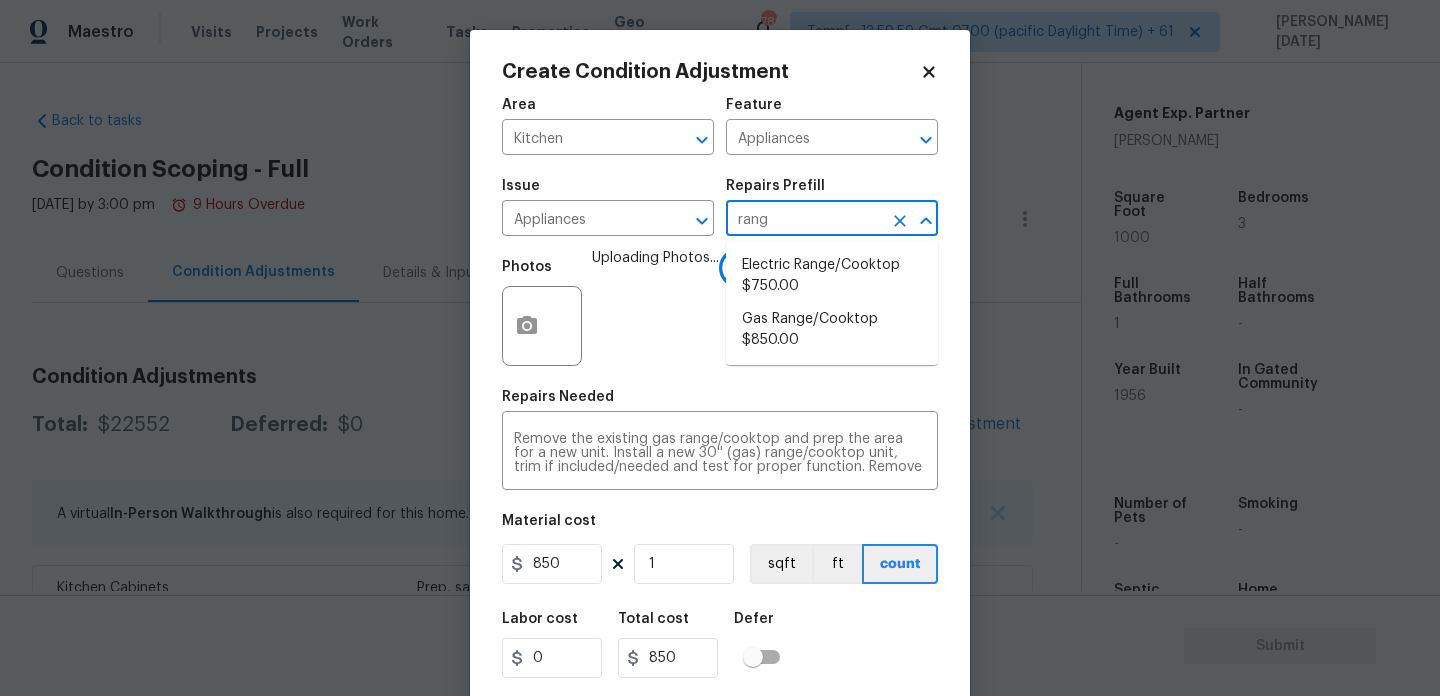 click on "Electric Range/Cooktop $750.00 Gas Range/Cooktop $850.00" at bounding box center [832, 303] 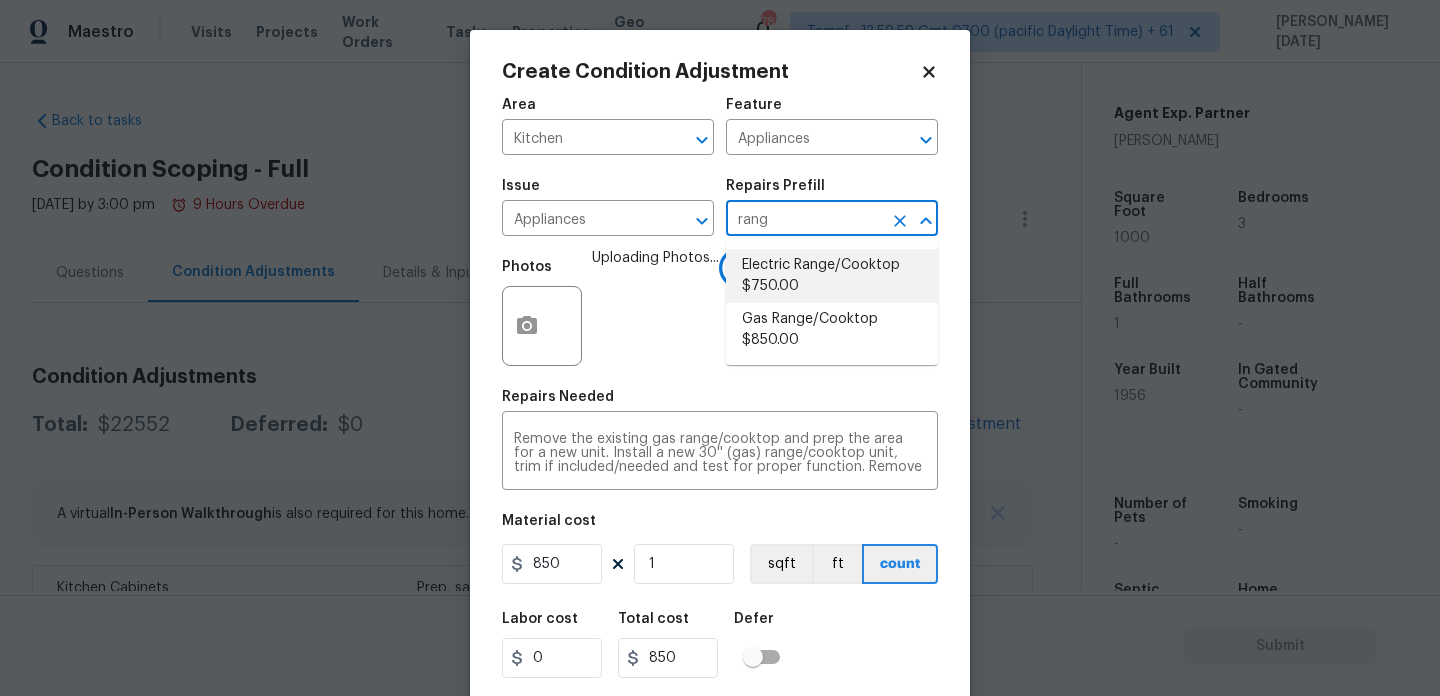 click on "Electric Range/Cooktop $750.00" at bounding box center (832, 276) 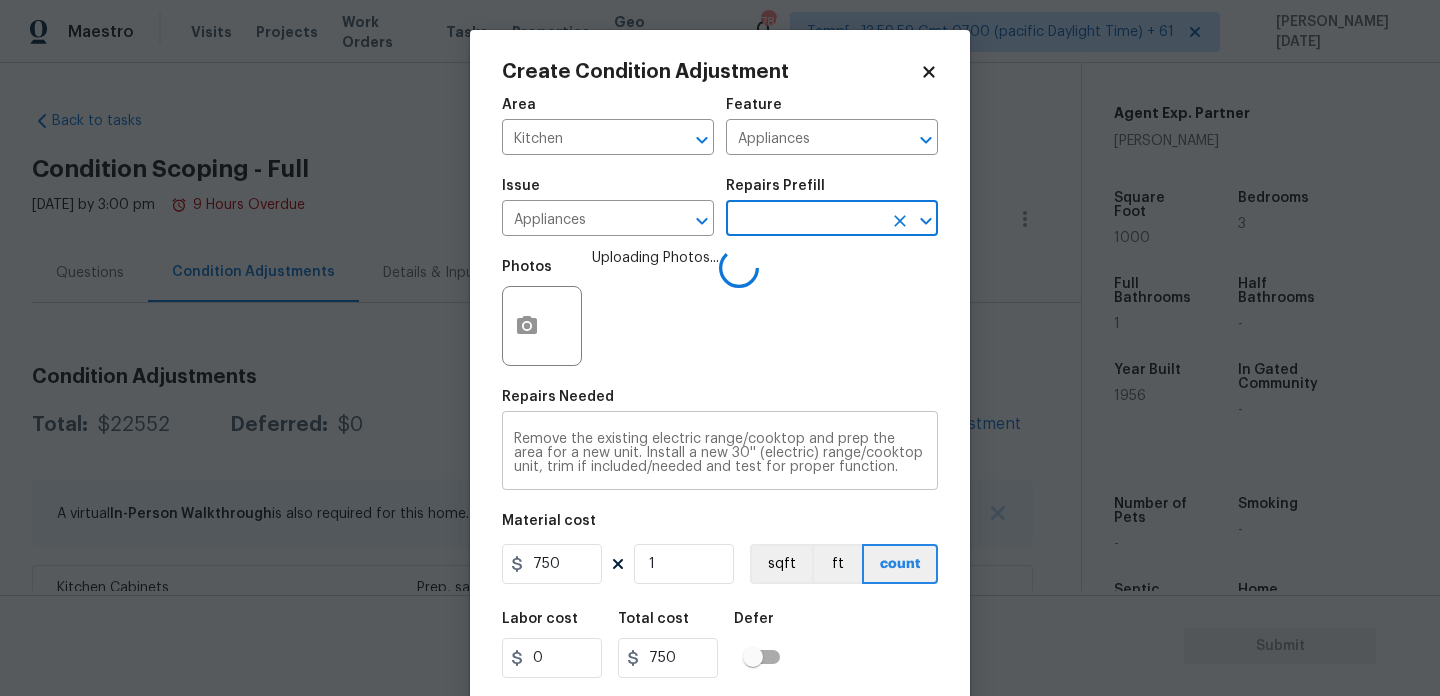 scroll, scrollTop: 14, scrollLeft: 0, axis: vertical 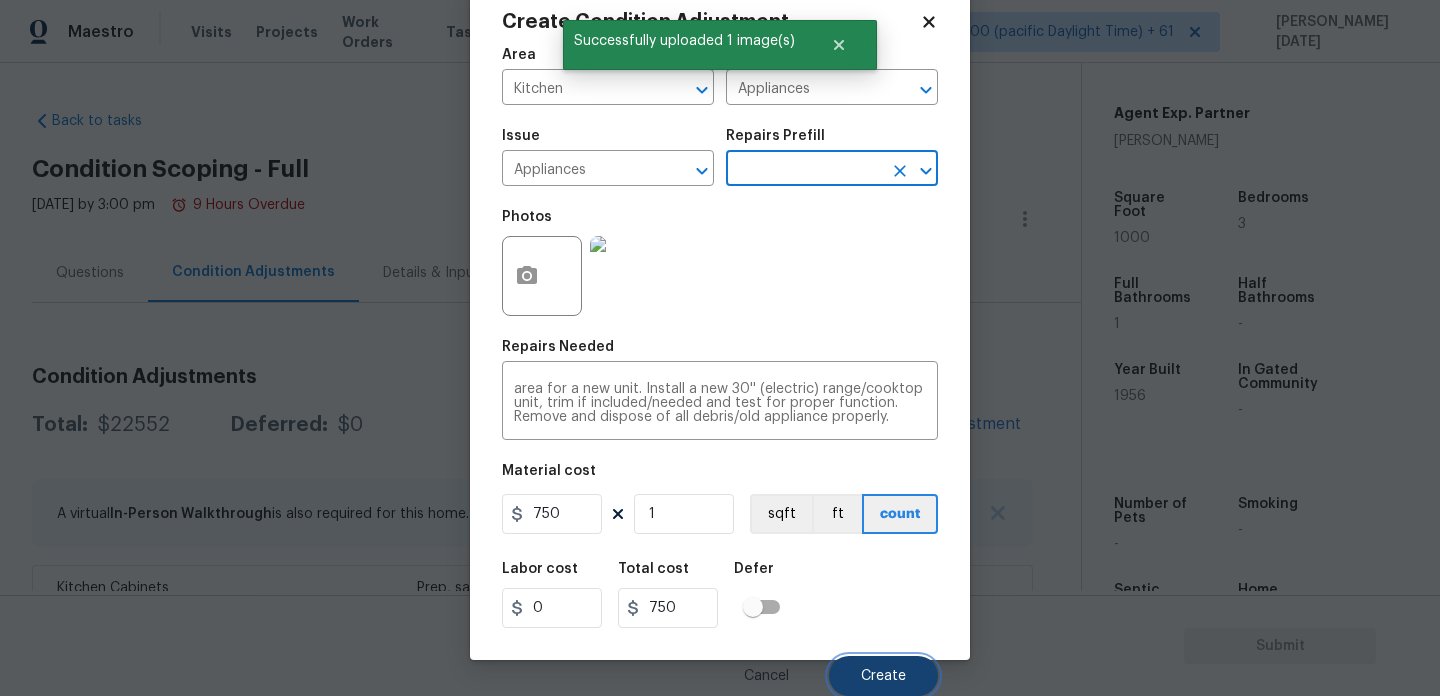click on "Create" at bounding box center (883, 676) 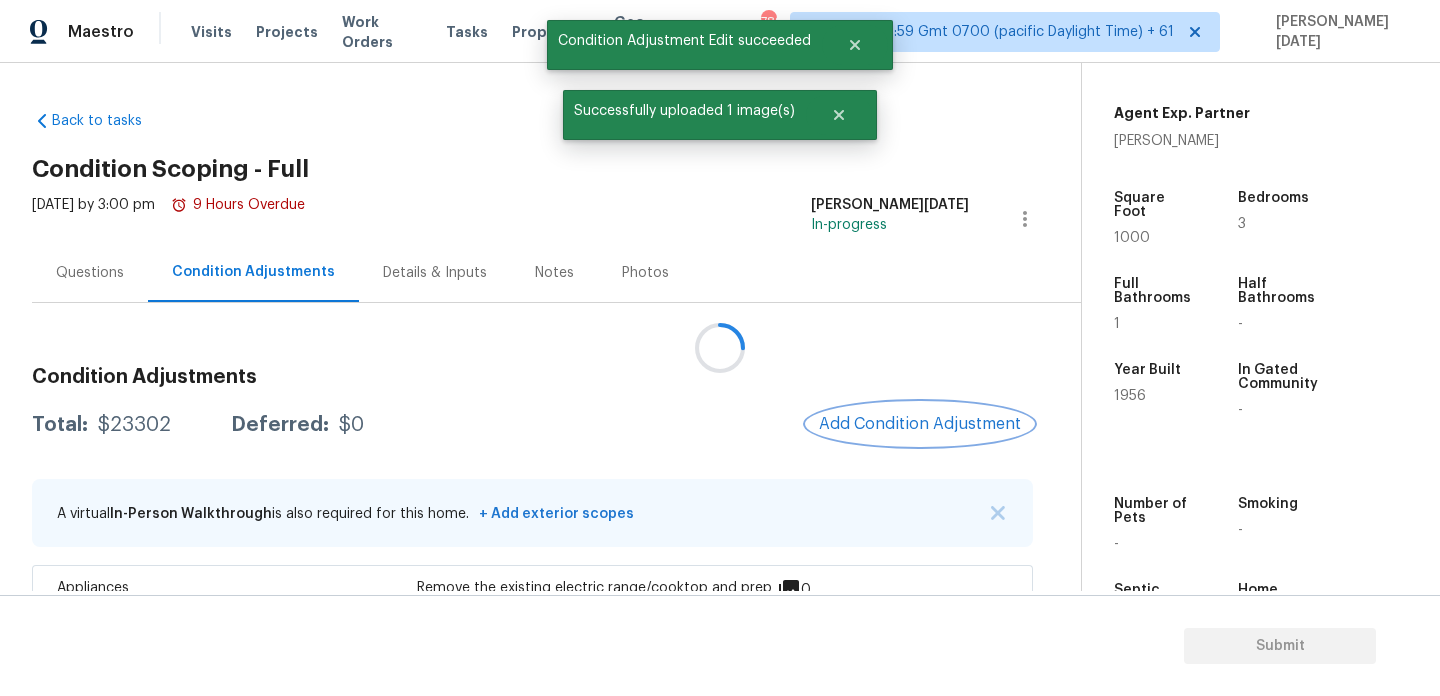 scroll, scrollTop: 0, scrollLeft: 0, axis: both 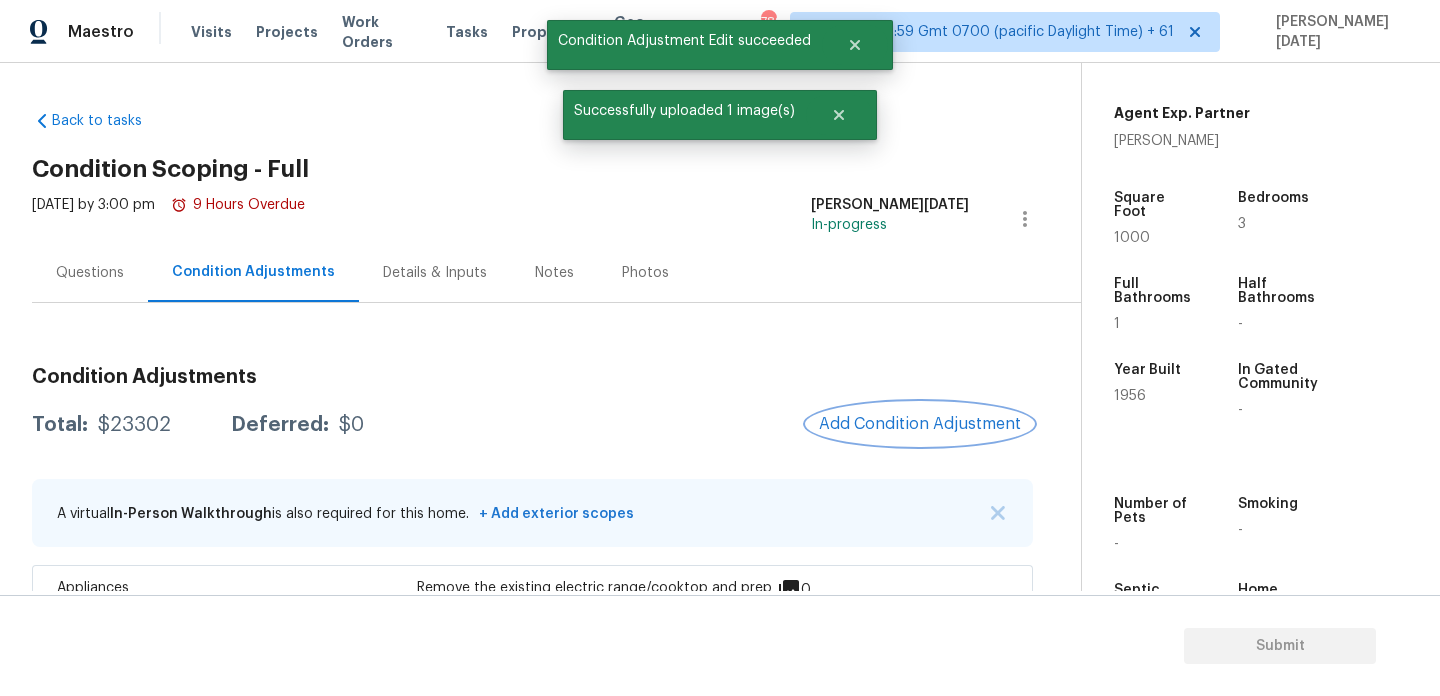 click on "Add Condition Adjustment" at bounding box center [920, 424] 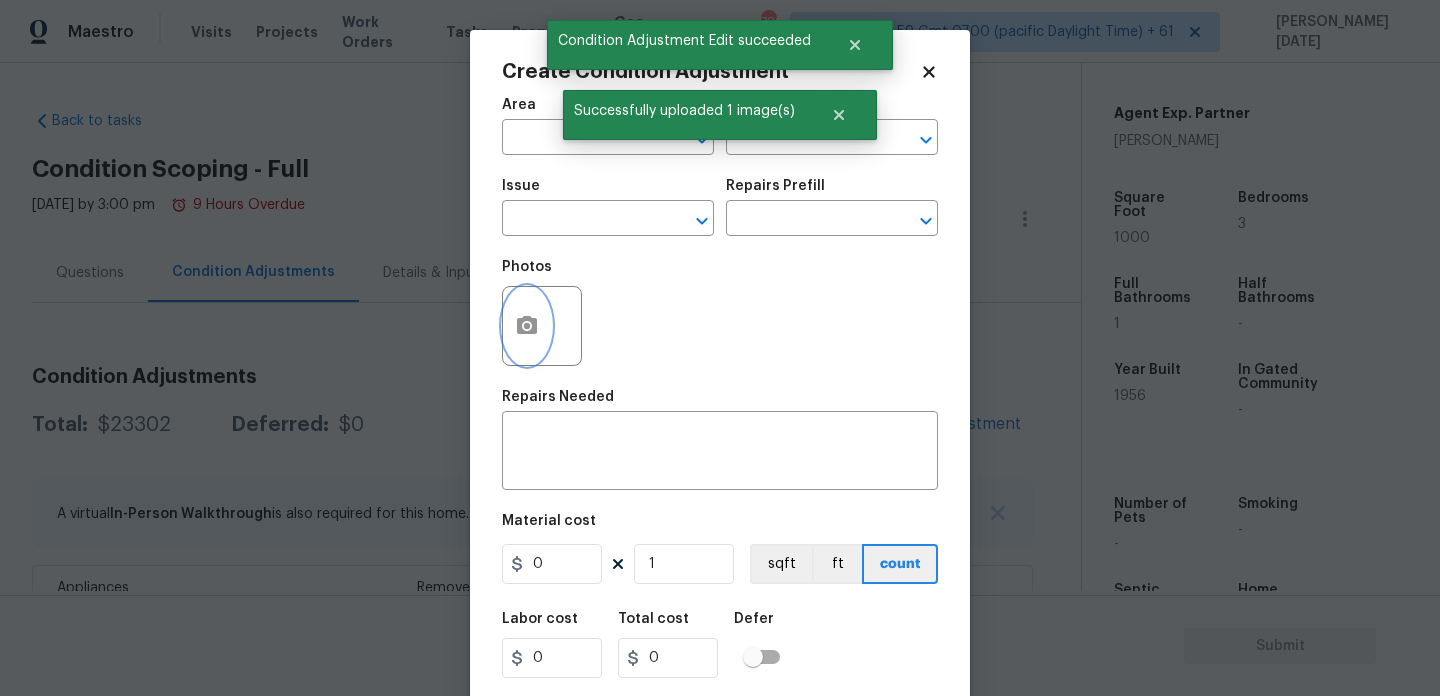 click at bounding box center [527, 326] 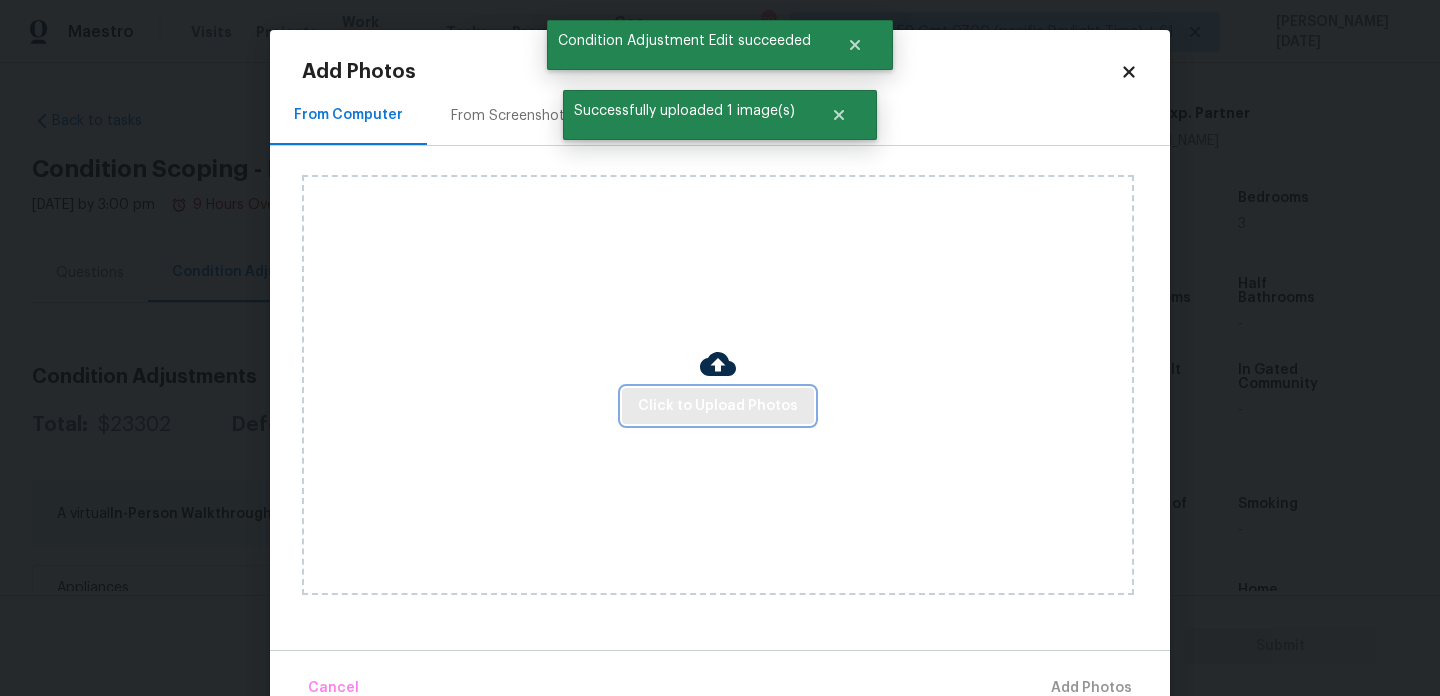 click on "Click to Upload Photos" at bounding box center [718, 406] 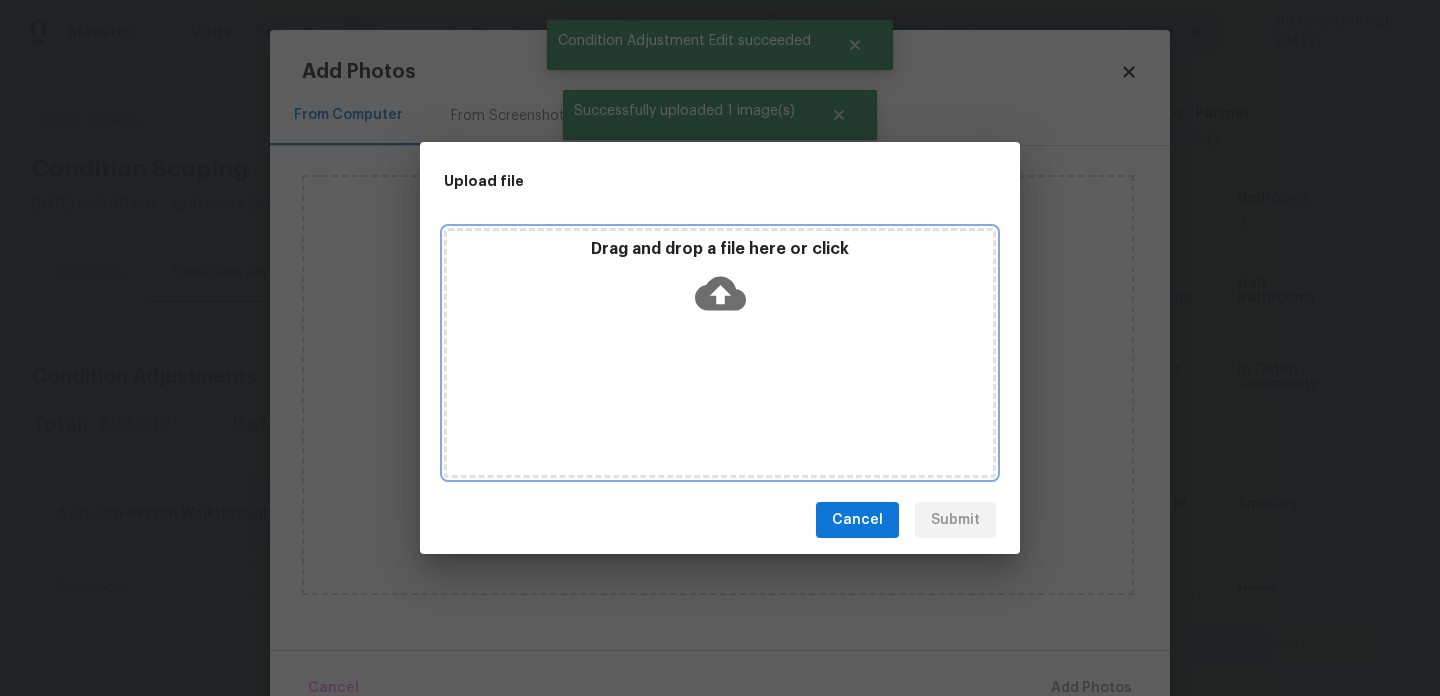 click on "Drag and drop a file here or click" at bounding box center (720, 353) 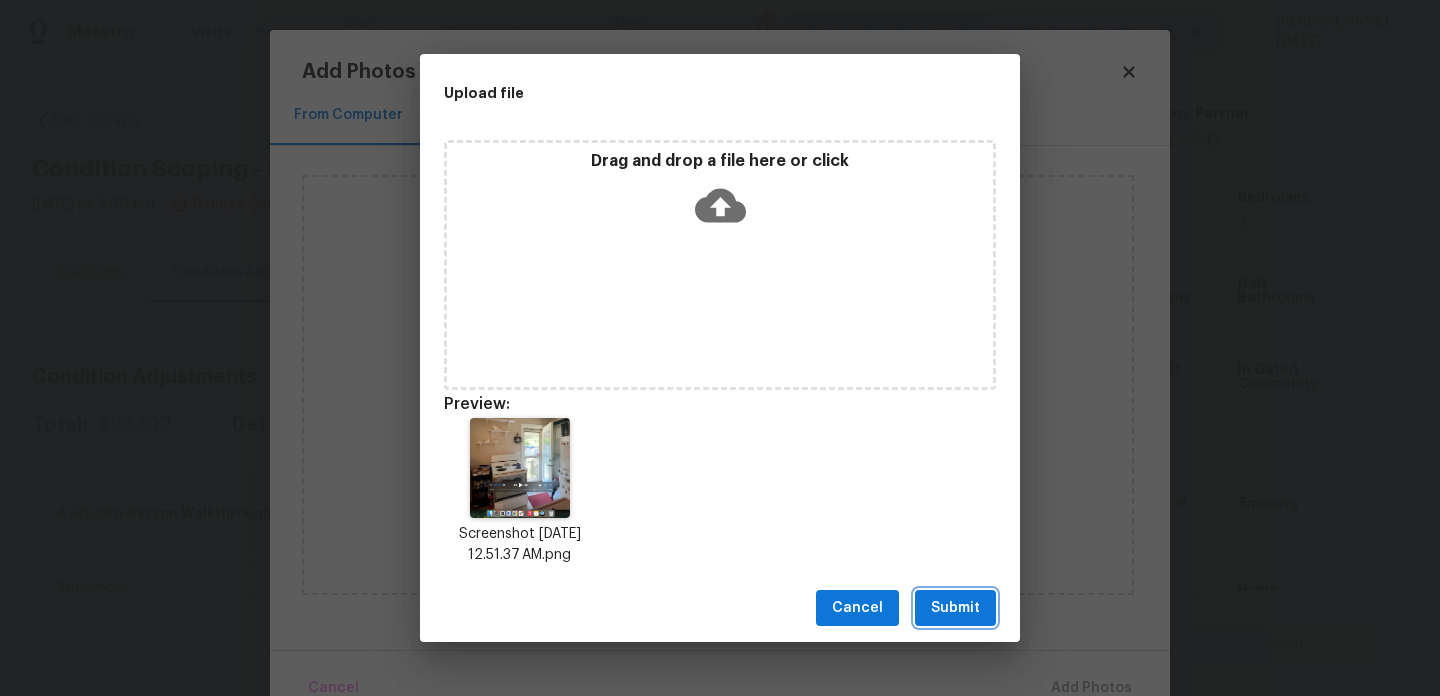 click on "Submit" at bounding box center (955, 608) 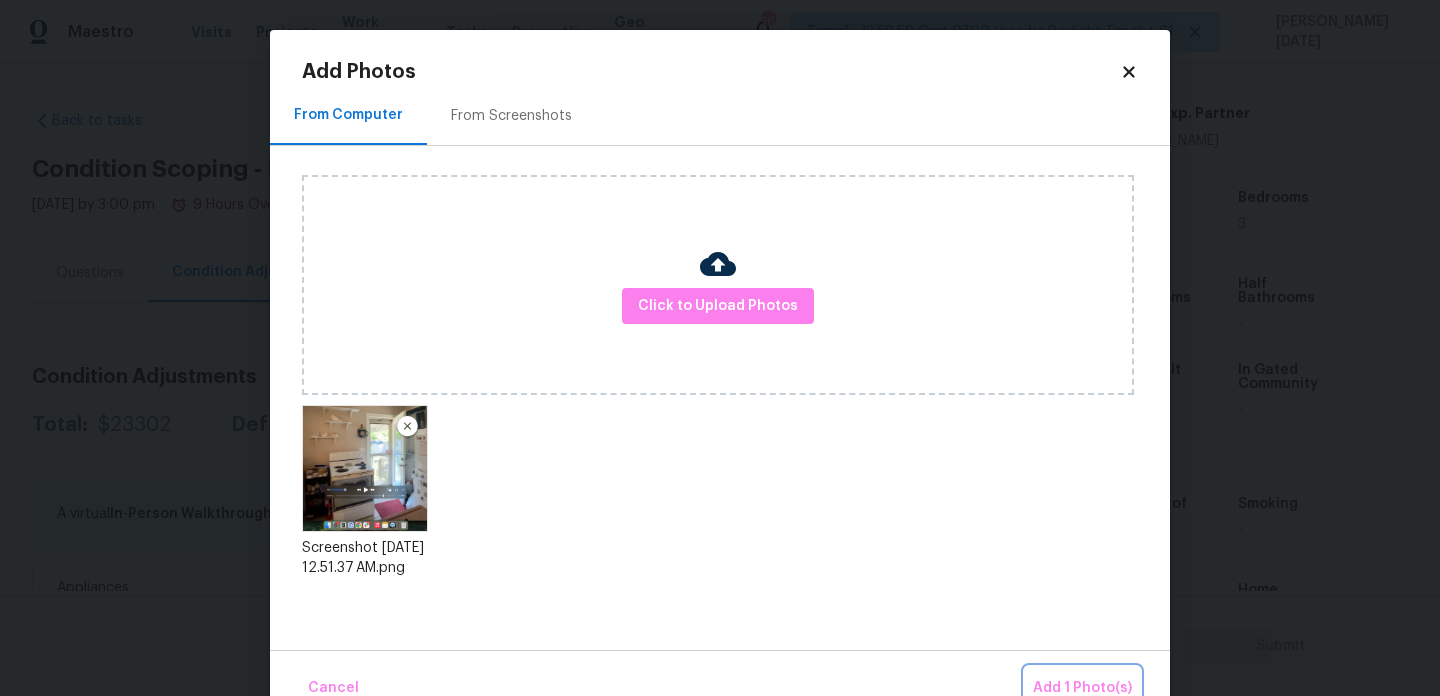 click on "Add 1 Photo(s)" at bounding box center [1082, 688] 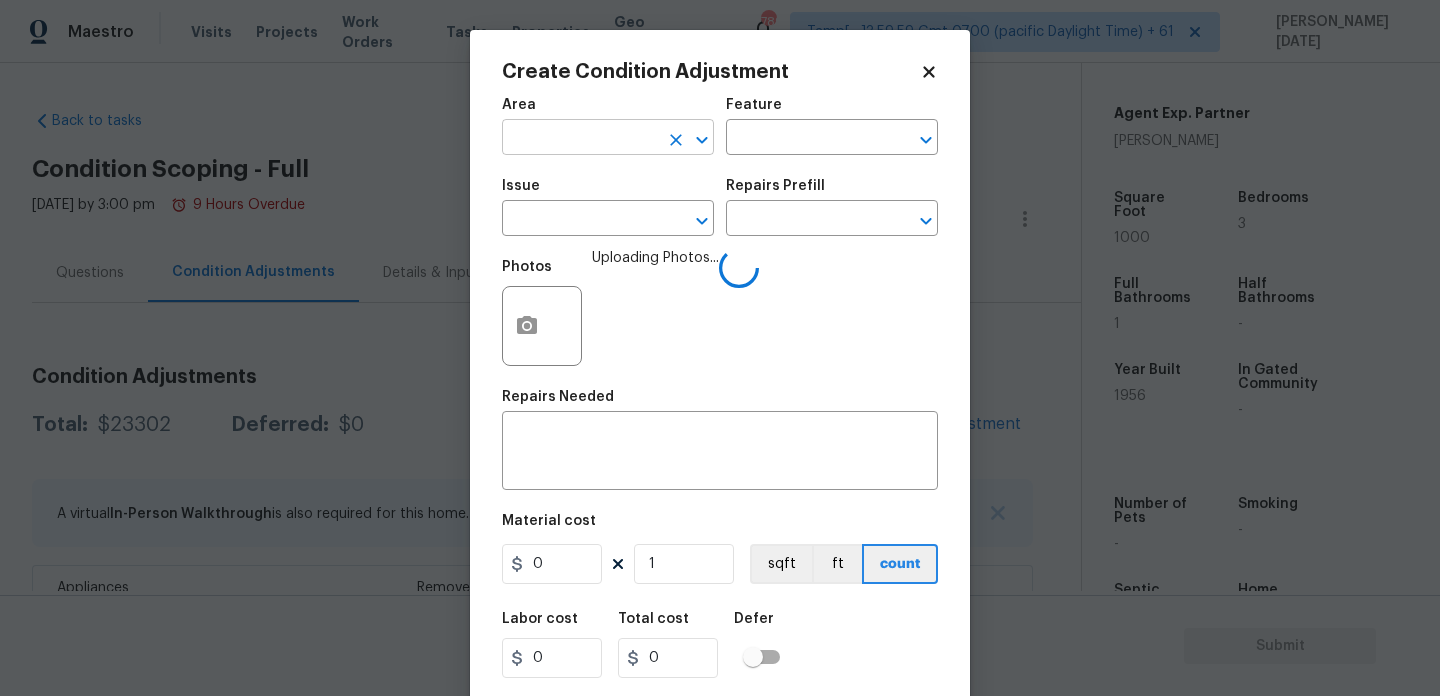 click at bounding box center [580, 139] 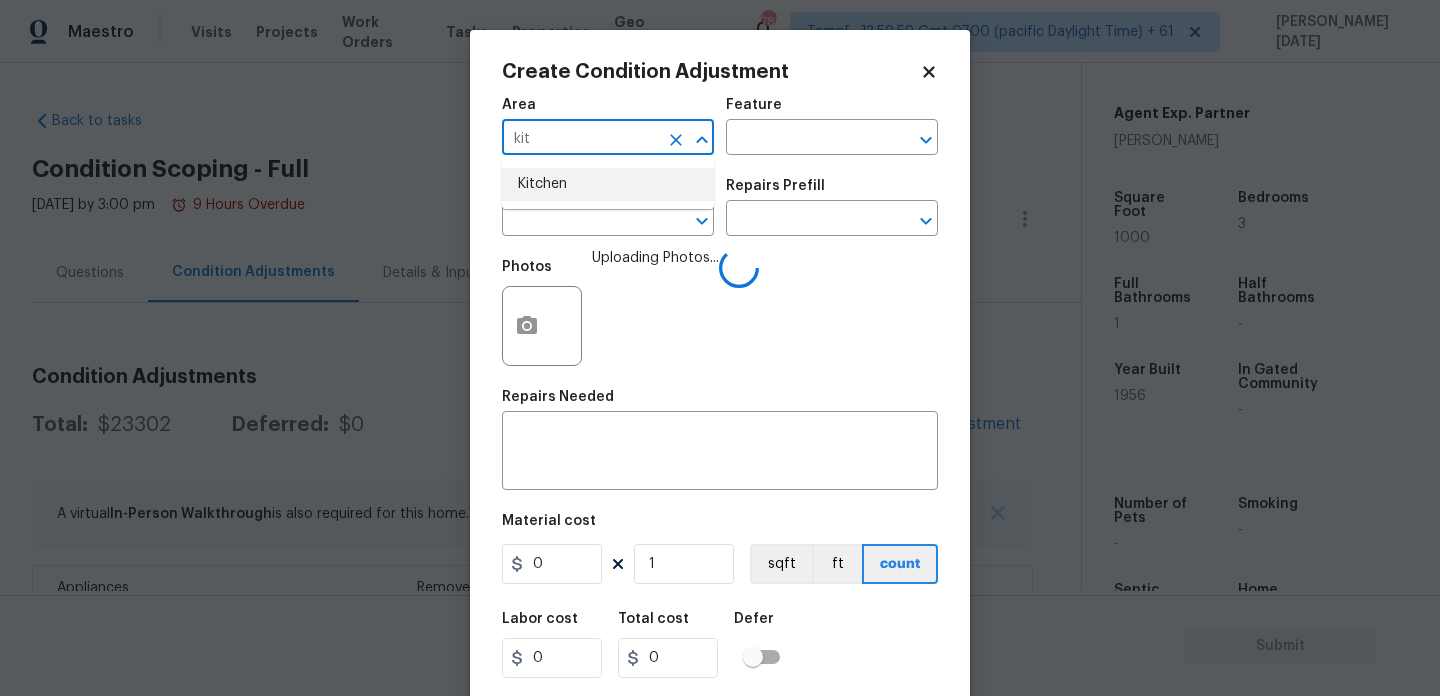 click on "Kitchen" at bounding box center (608, 184) 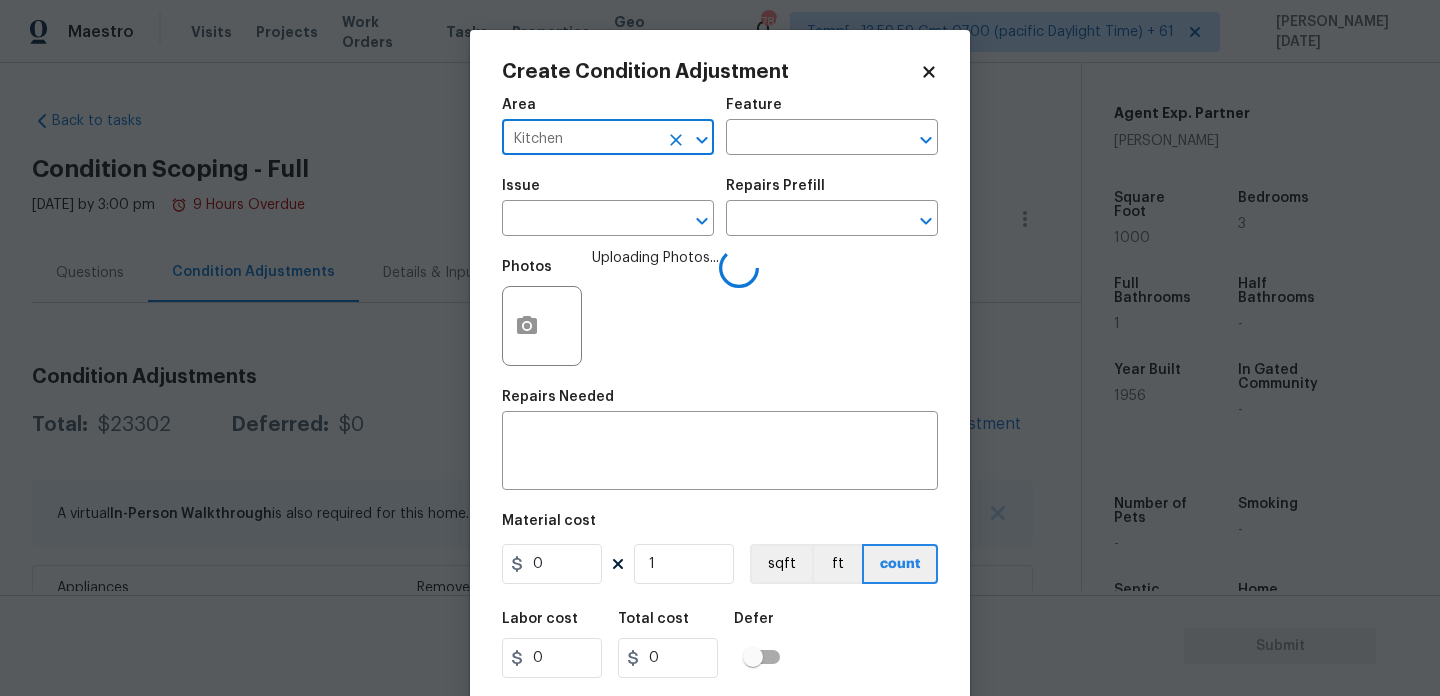 type on "Kitchen" 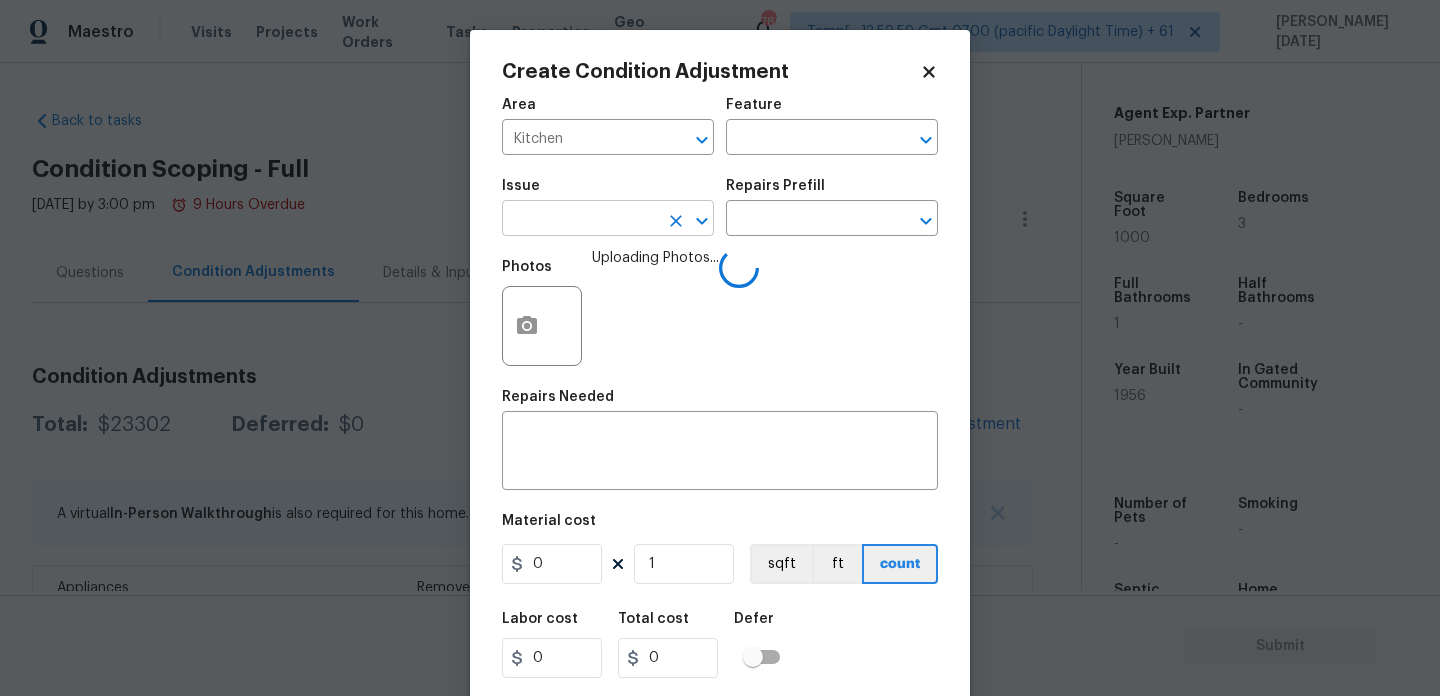 click at bounding box center (580, 220) 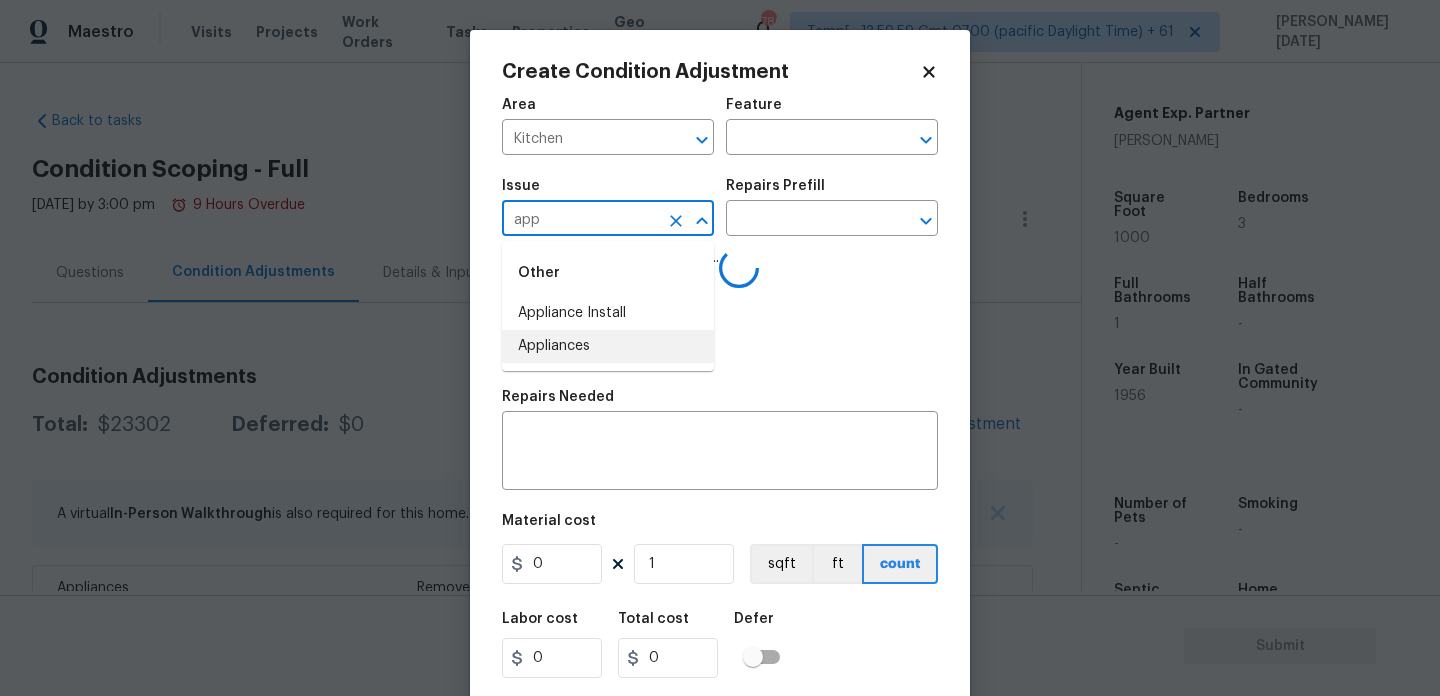 click on "Appliances" at bounding box center (608, 346) 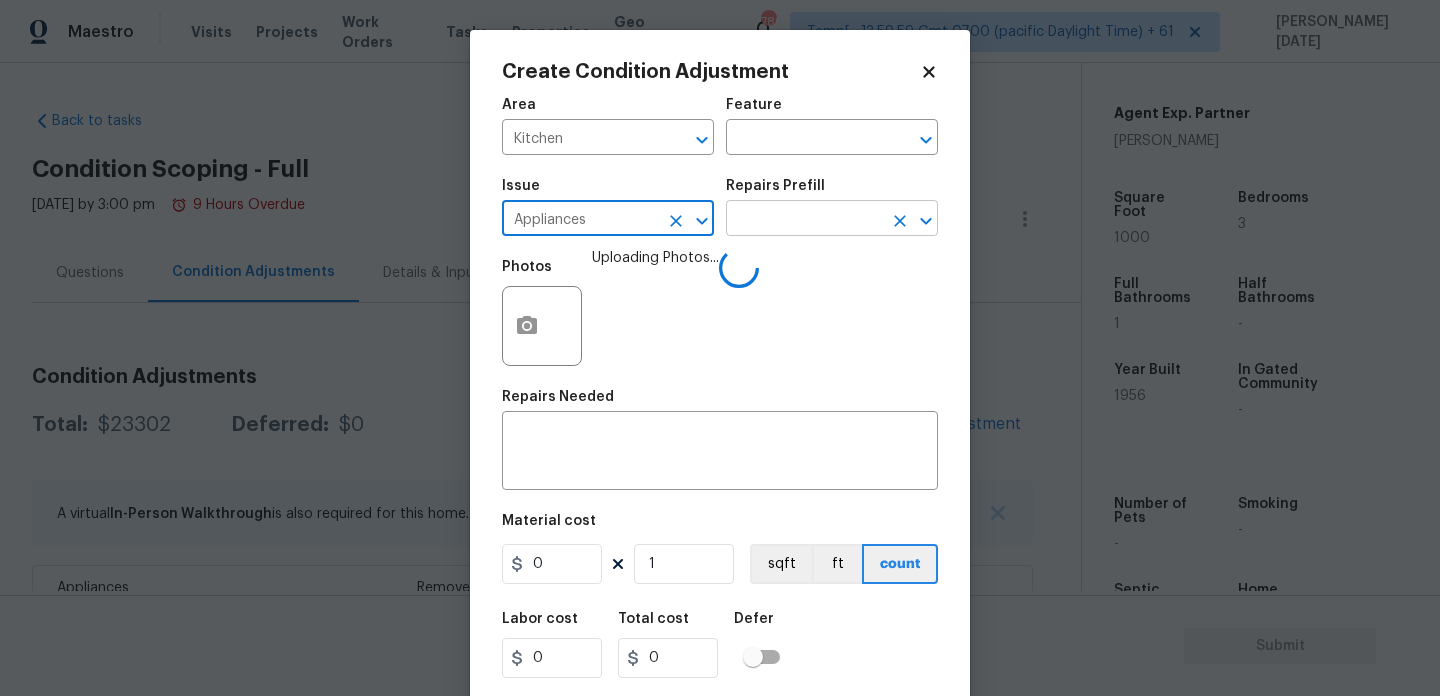 type on "Appliances" 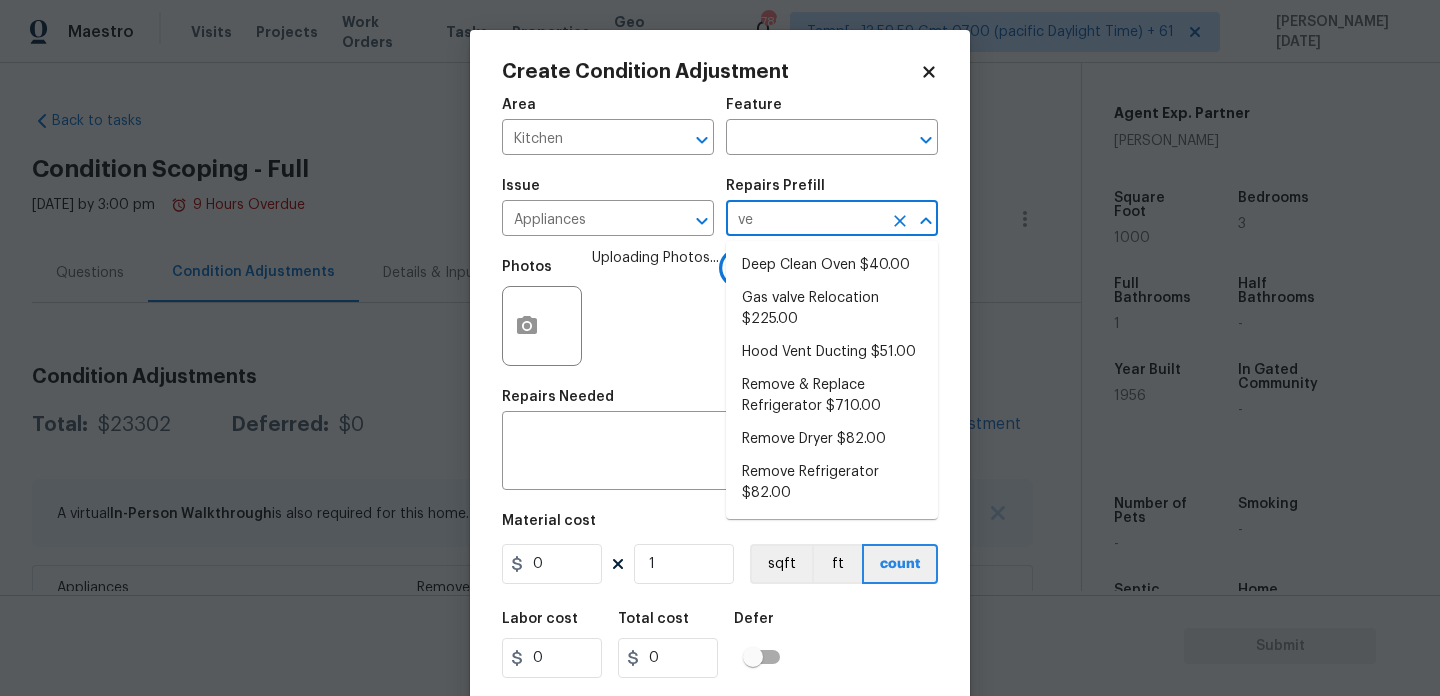 type on "ven" 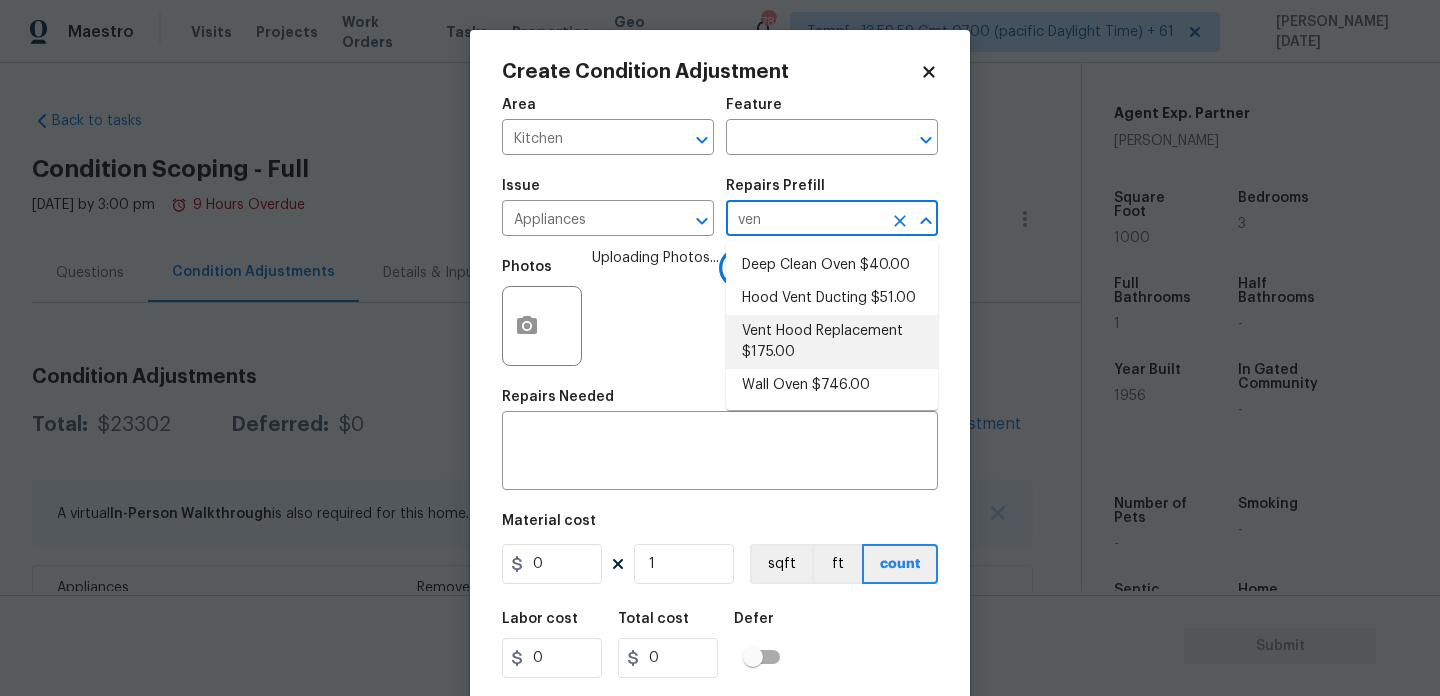 click on "Vent Hood Replacement $175.00" at bounding box center [832, 342] 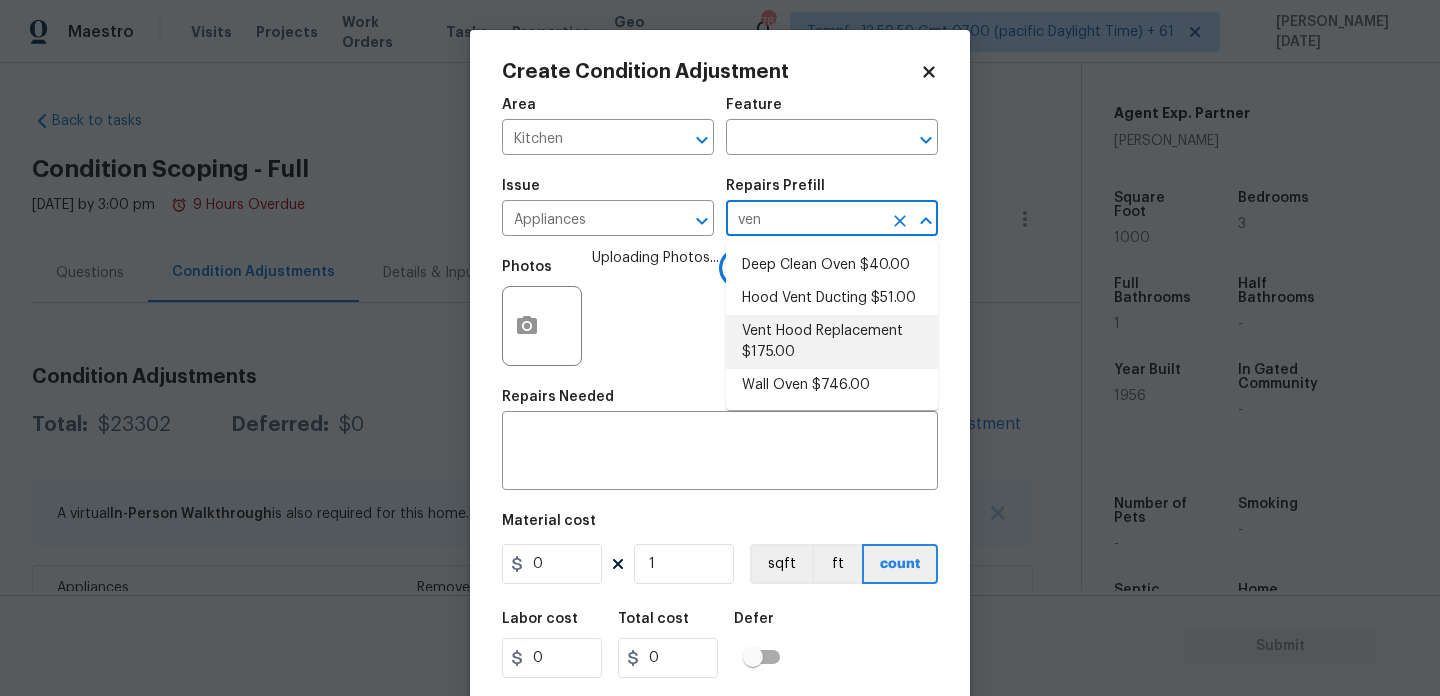 type on "Appliances" 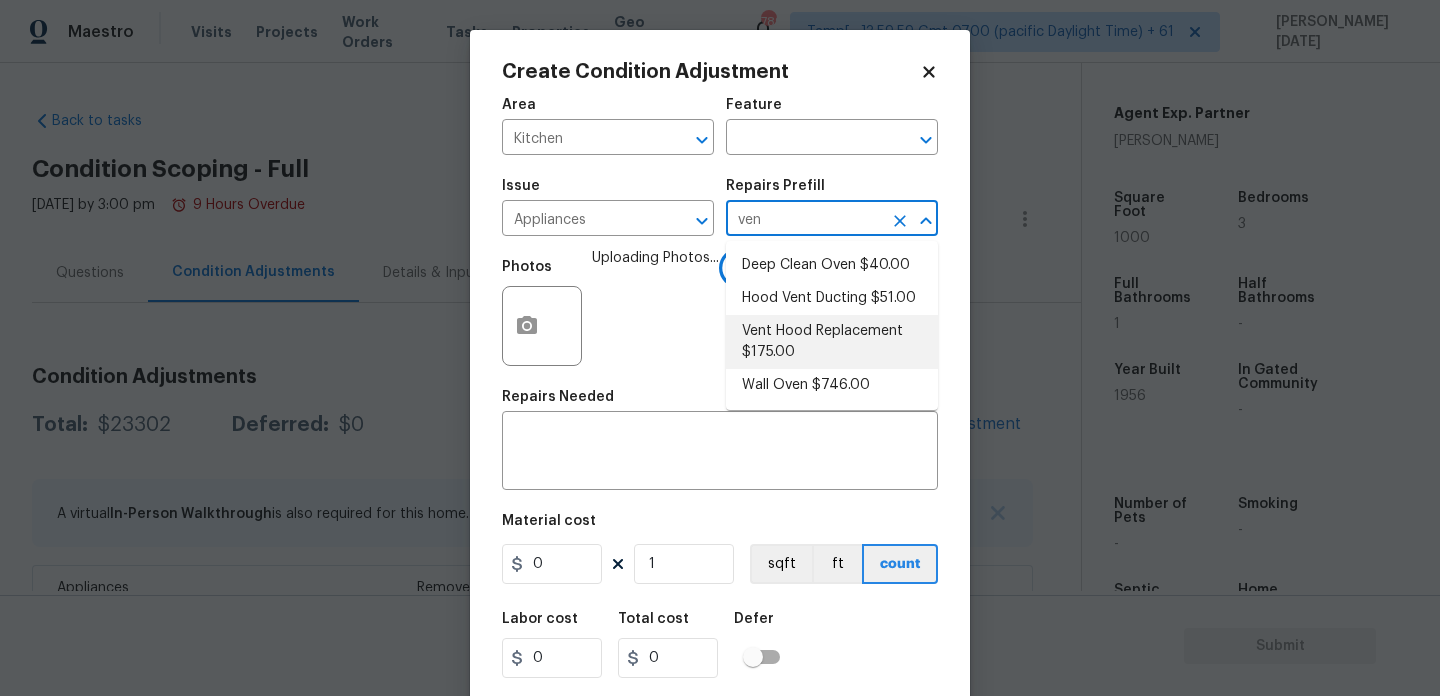 type 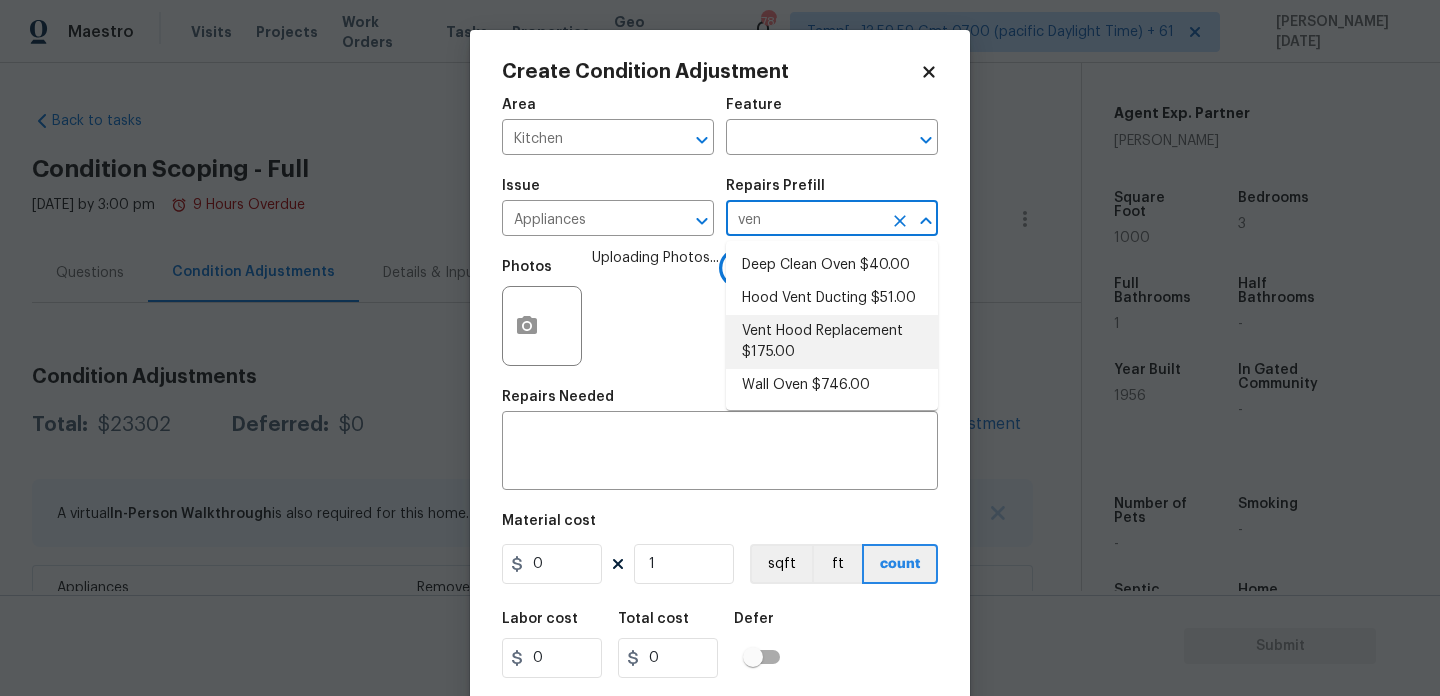 type on "Remove and replace the existing hood vent with new (PM to approve finish). Ensure that all electrical/exhaust connections are correct and that the exhaust hood operates as intended. Haul away and dispose of all debris properly." 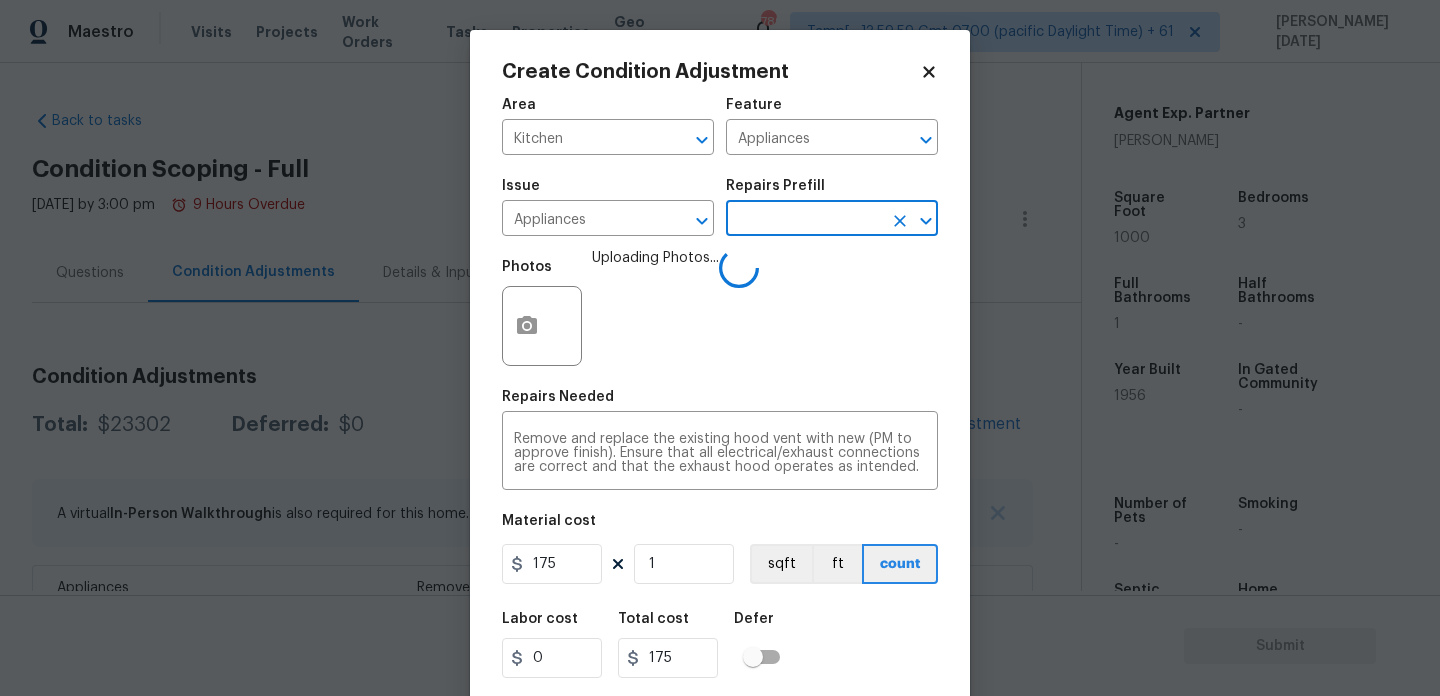 scroll, scrollTop: 51, scrollLeft: 0, axis: vertical 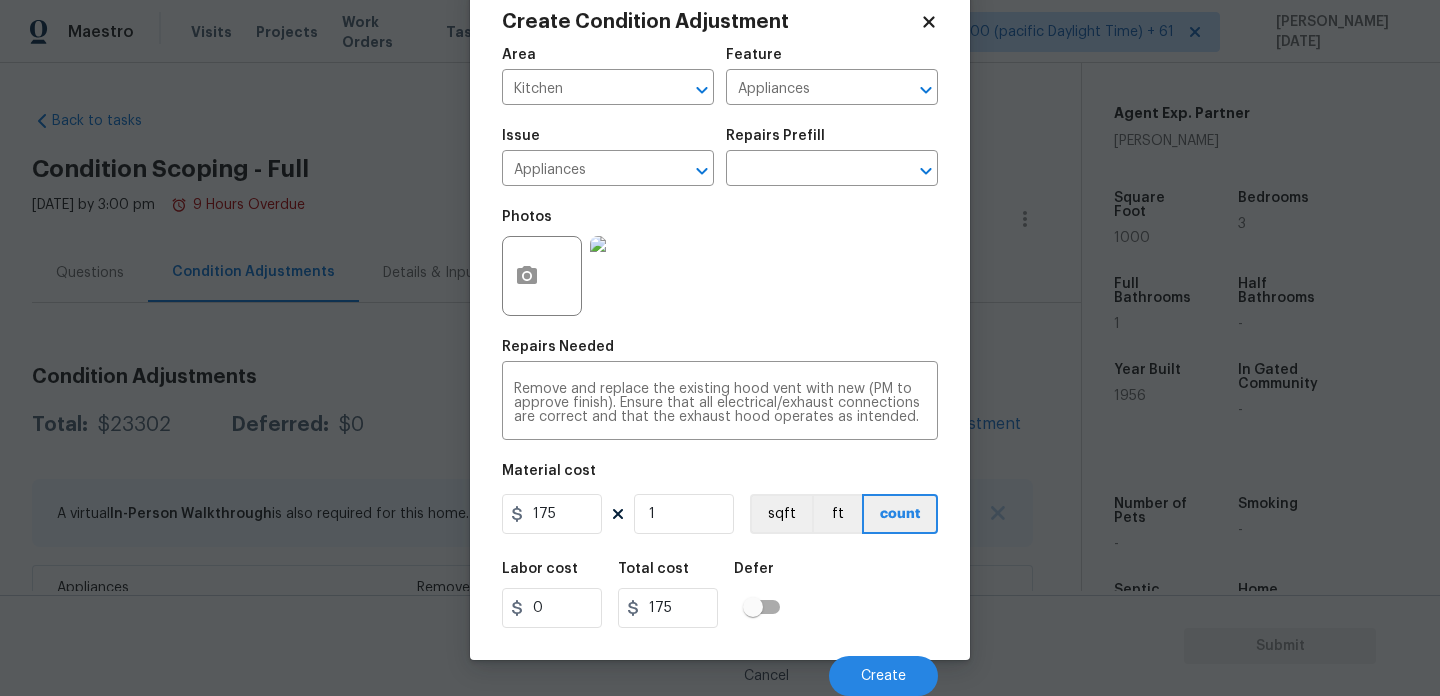 click on "Photos" at bounding box center [720, 263] 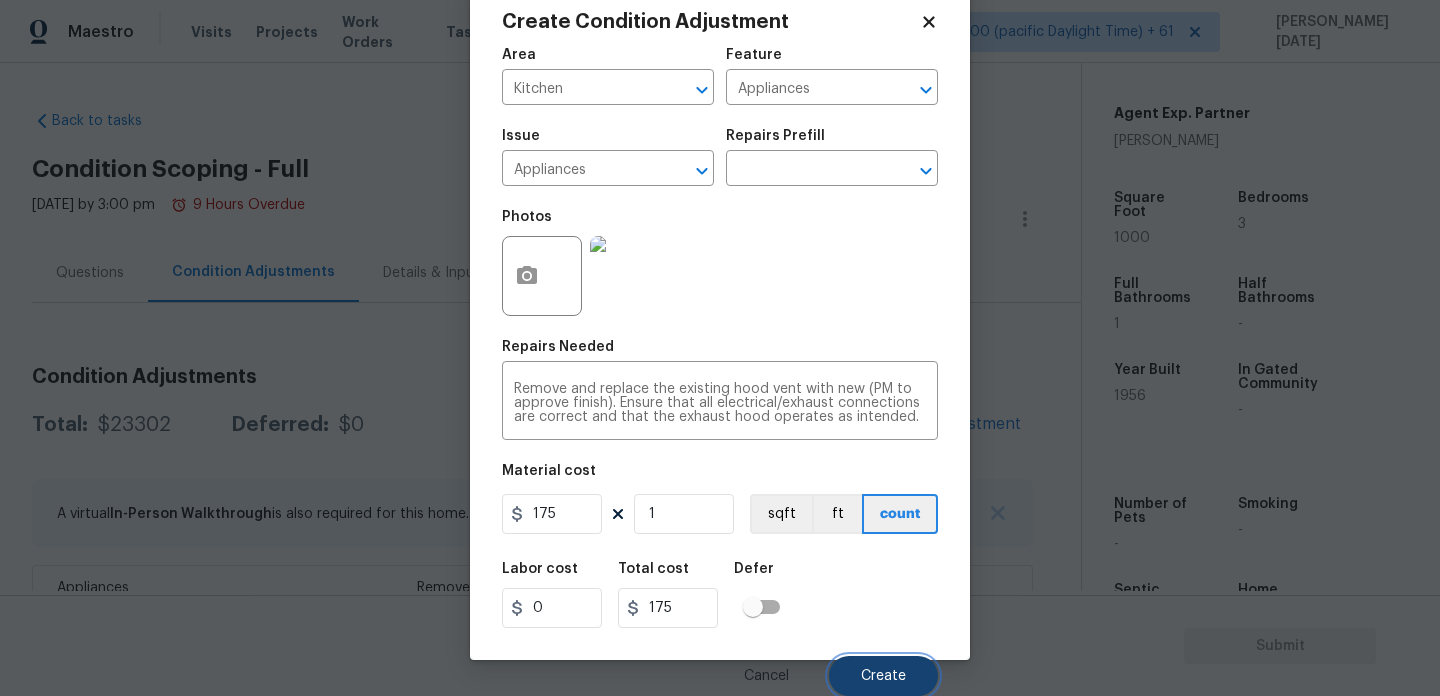 click on "Create" at bounding box center [883, 676] 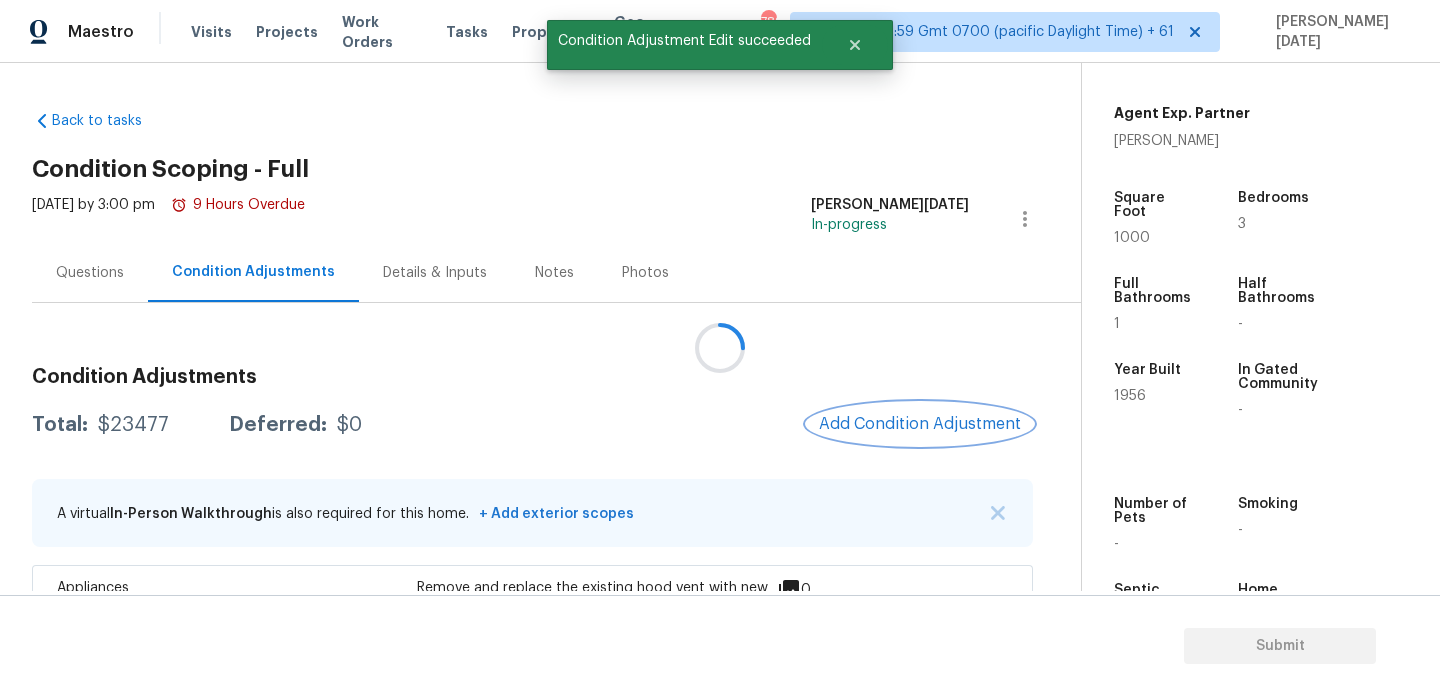 scroll, scrollTop: 0, scrollLeft: 0, axis: both 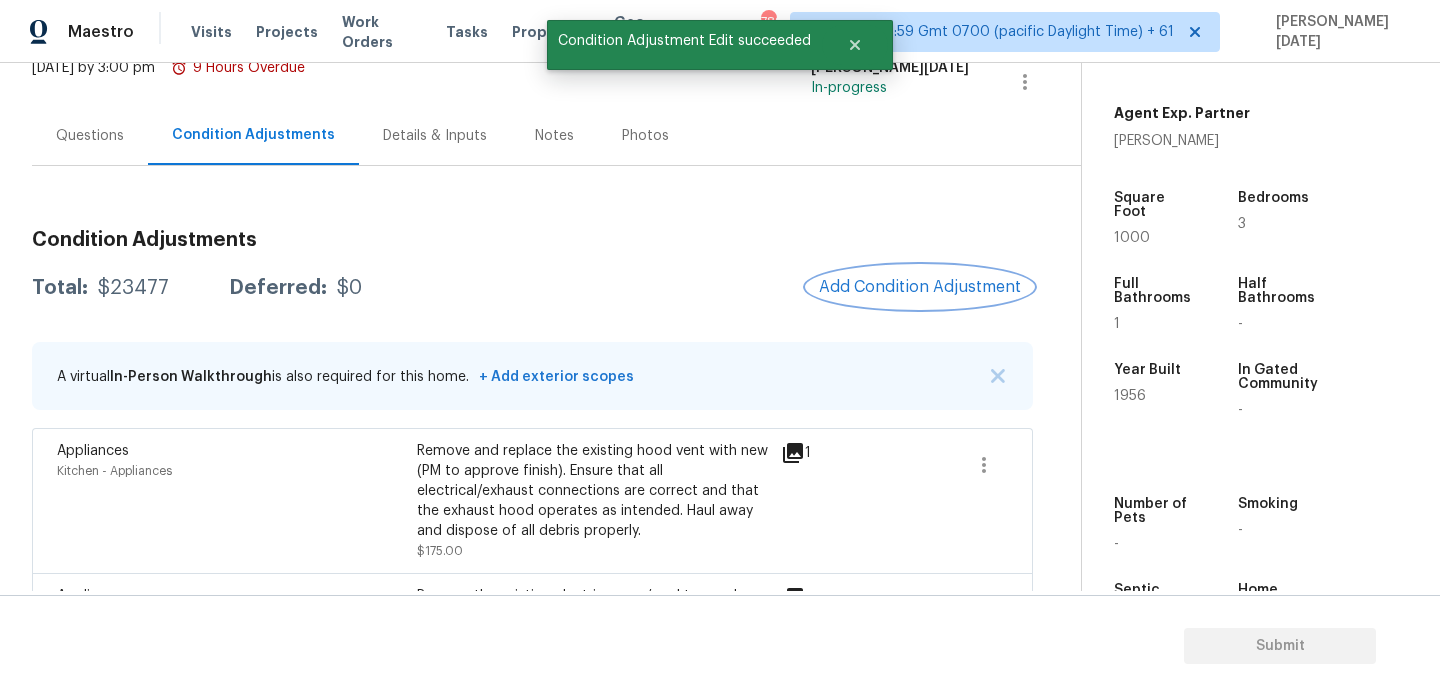 click on "Add Condition Adjustment" at bounding box center (920, 287) 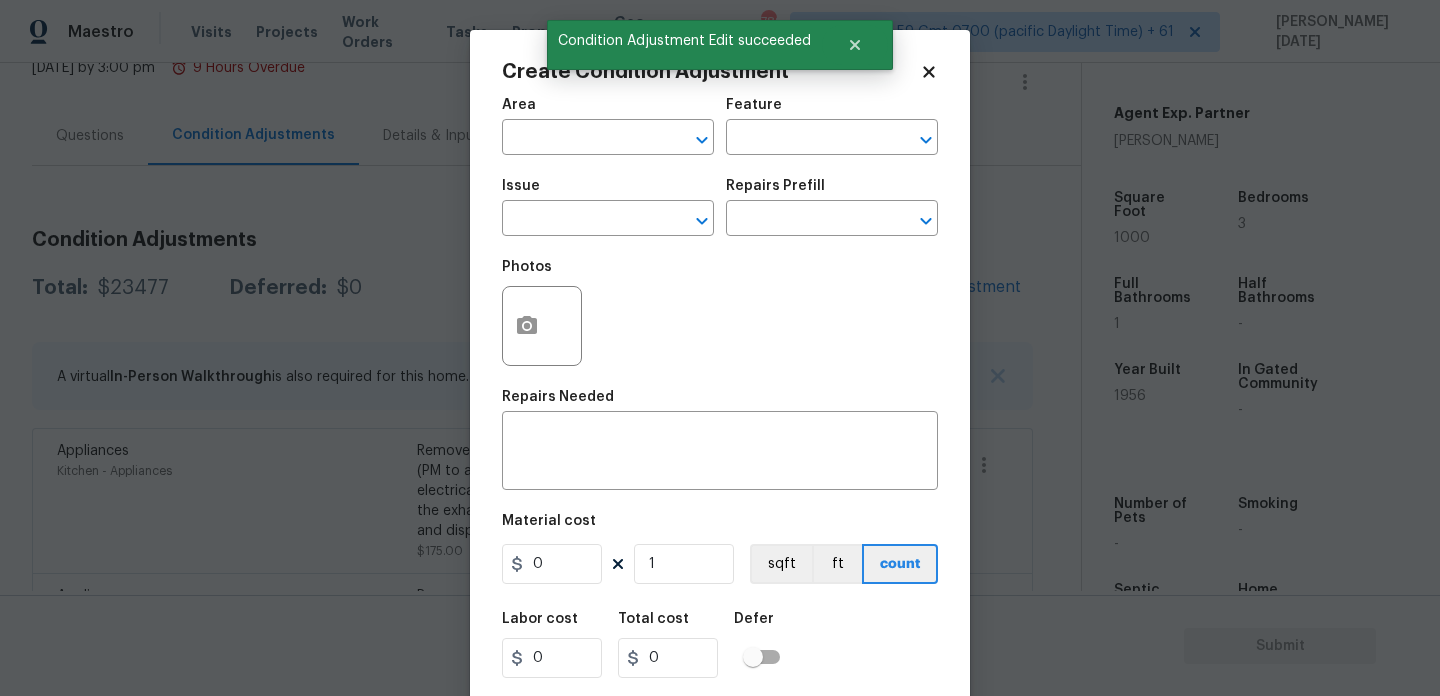 click at bounding box center (542, 326) 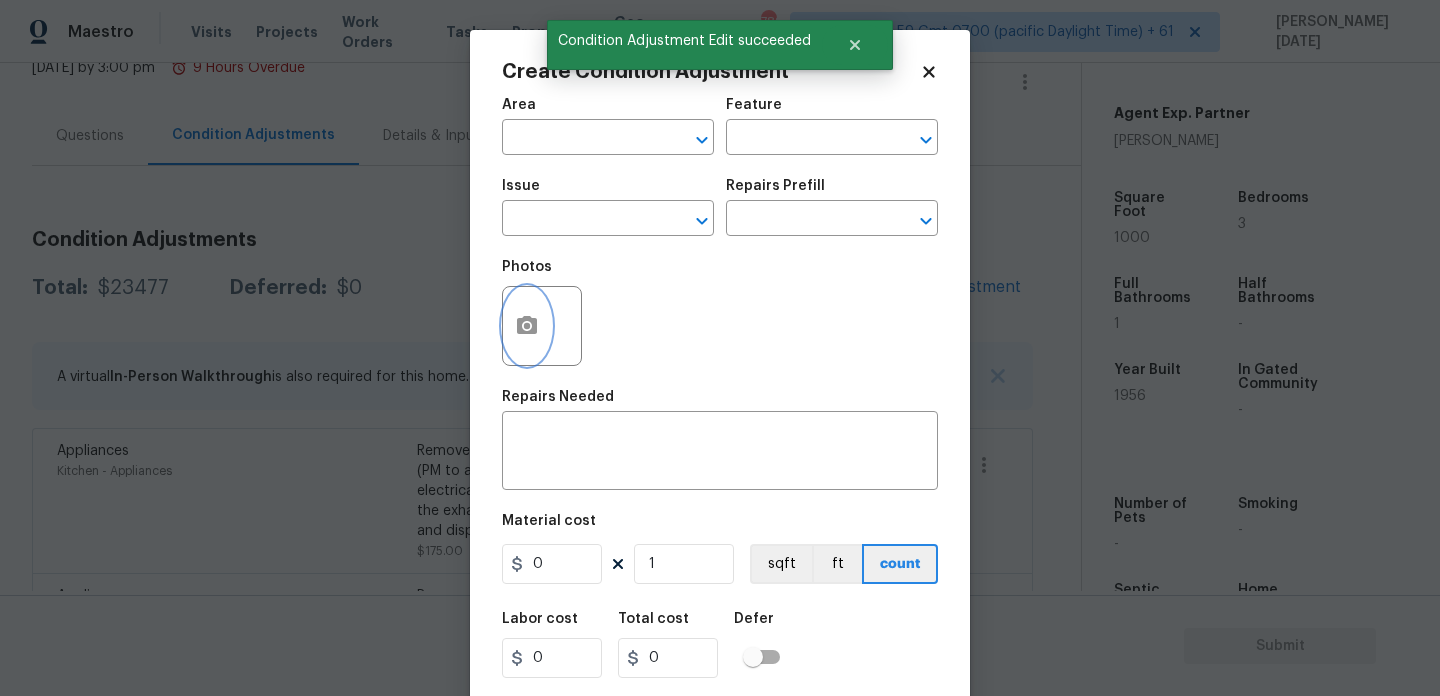 click 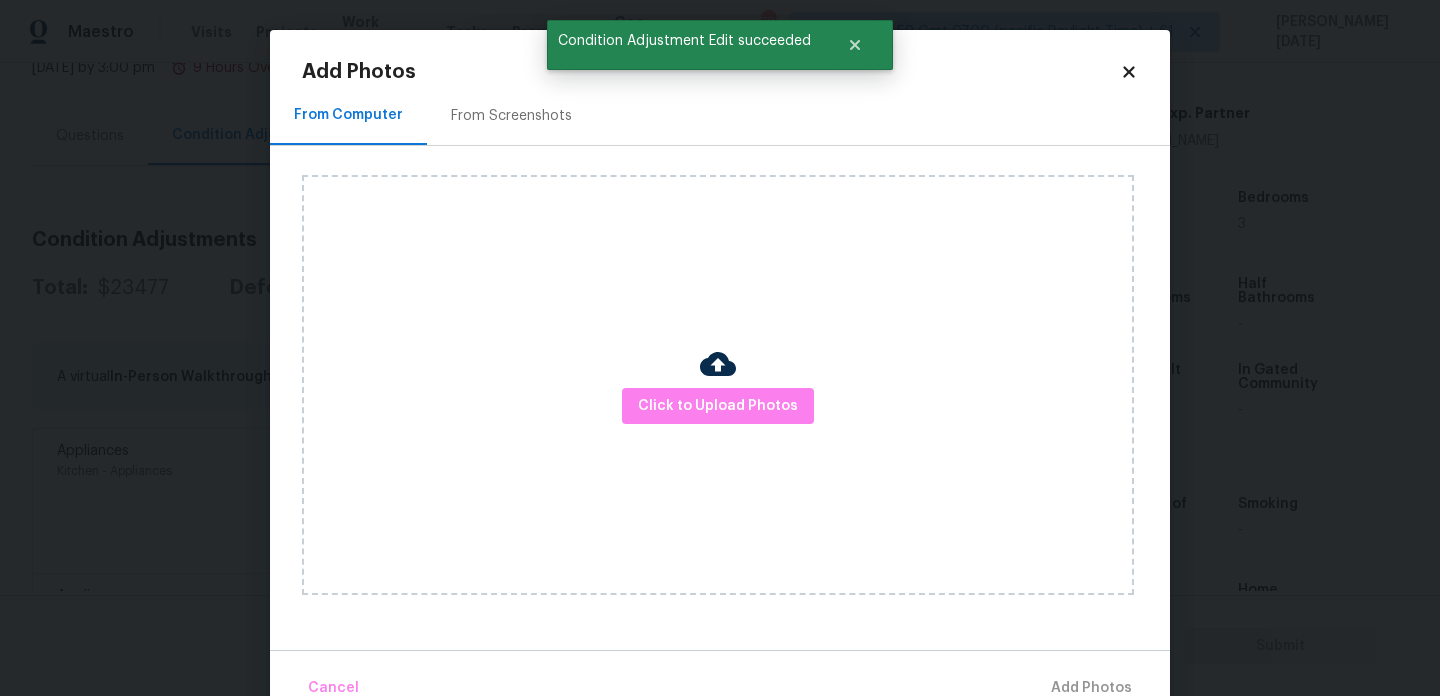 click on "Click to Upload Photos" at bounding box center [718, 385] 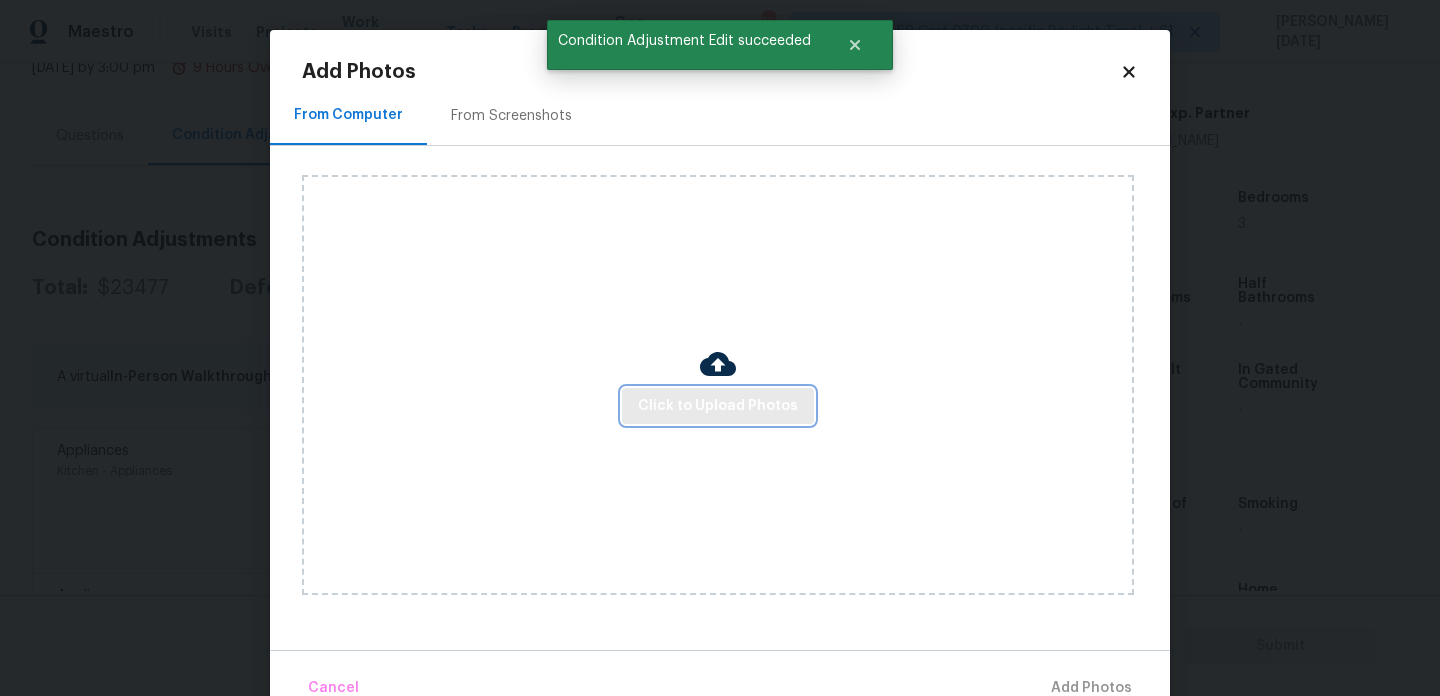 click on "Click to Upload Photos" at bounding box center [718, 406] 